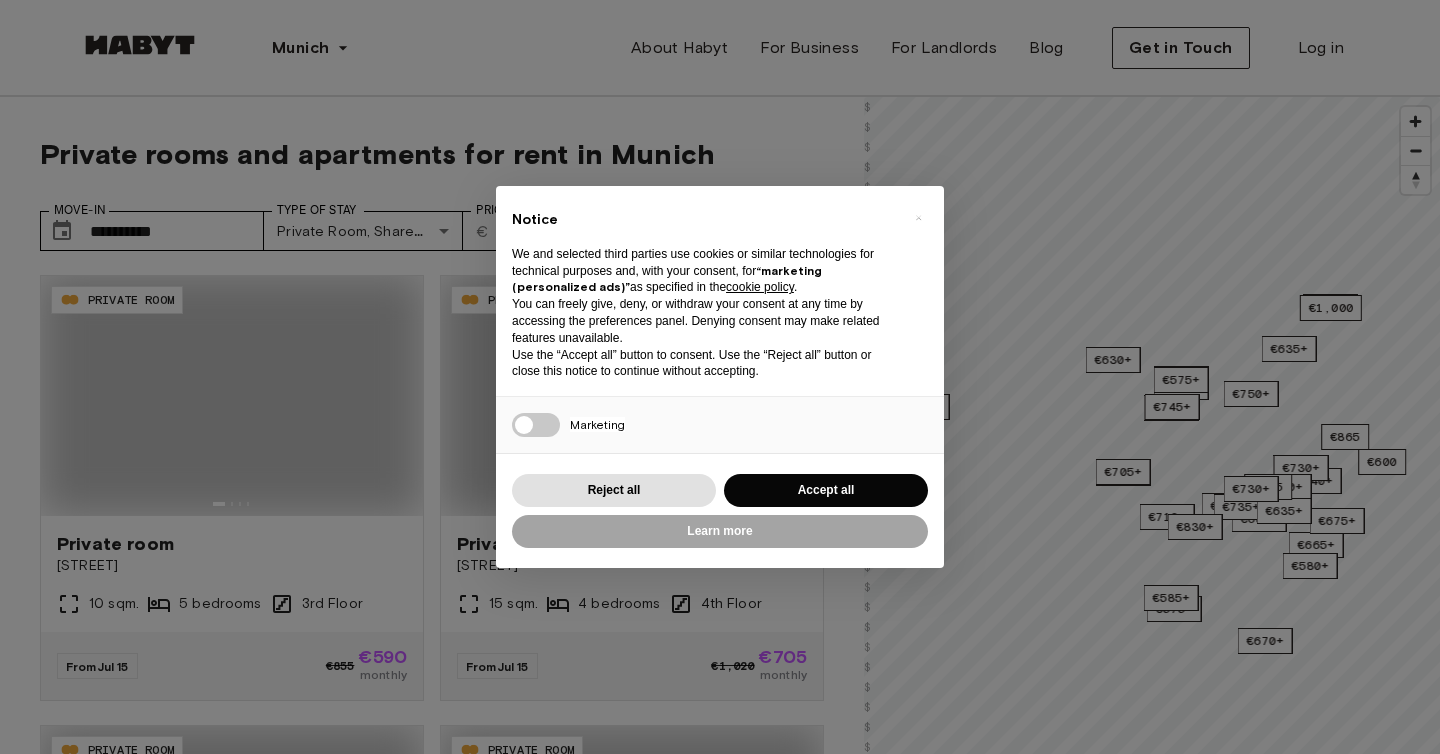 scroll, scrollTop: 0, scrollLeft: 0, axis: both 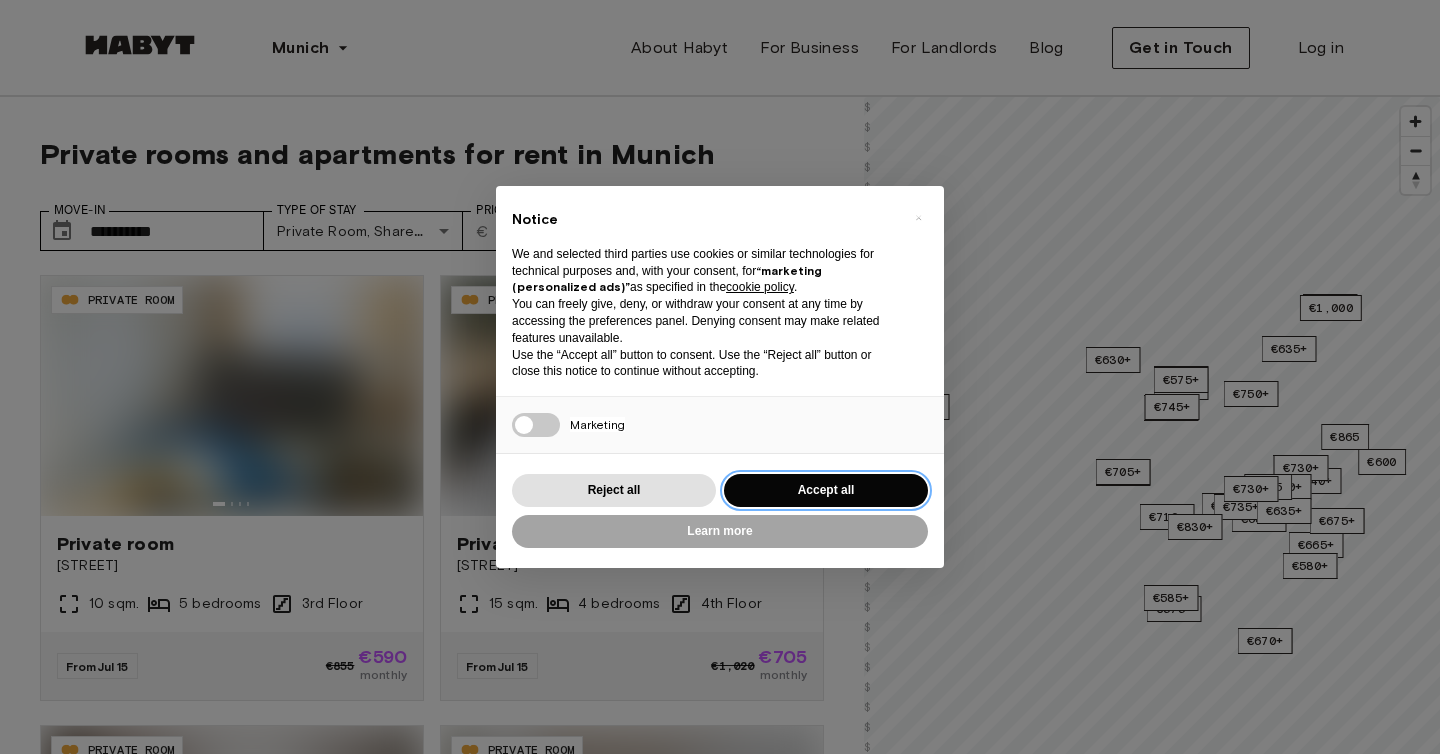 click on "Accept all" at bounding box center (826, 490) 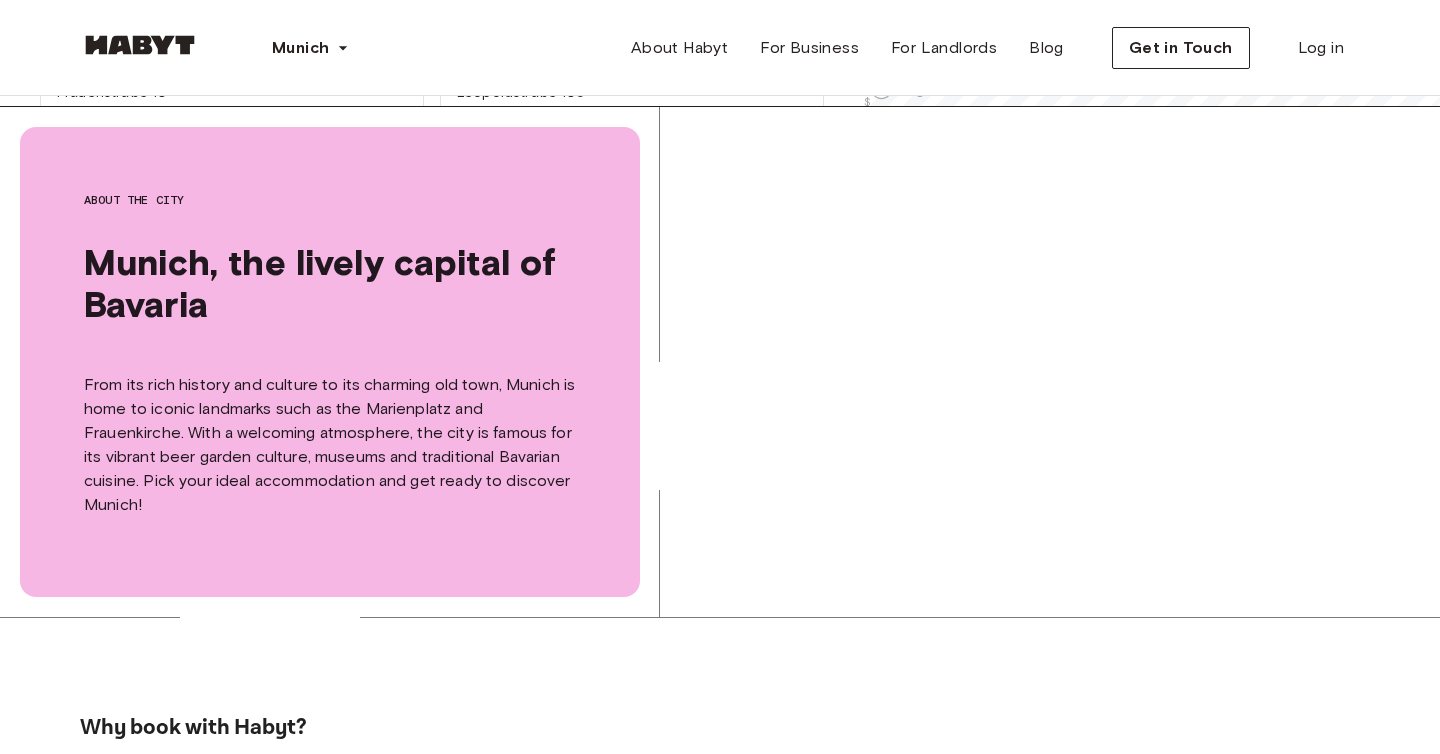 scroll, scrollTop: 0, scrollLeft: 0, axis: both 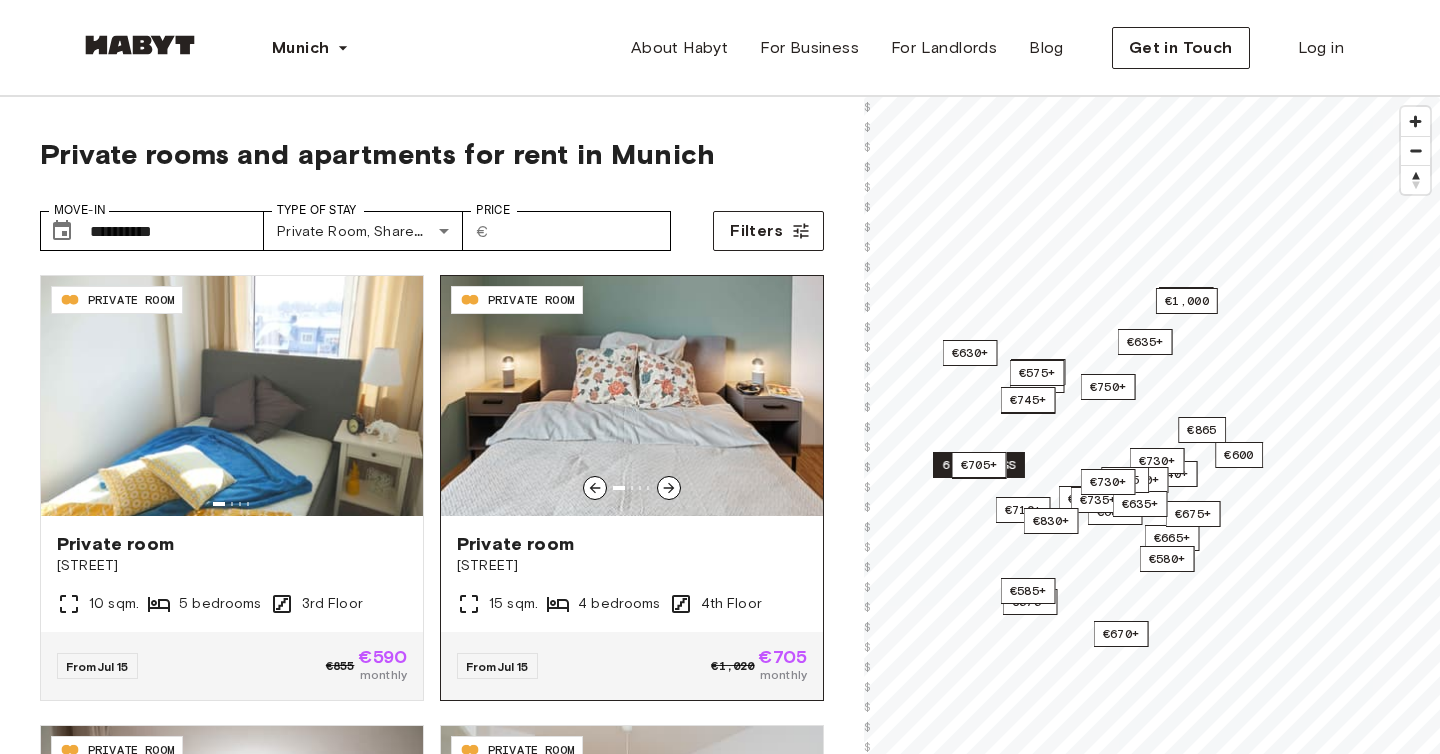 click 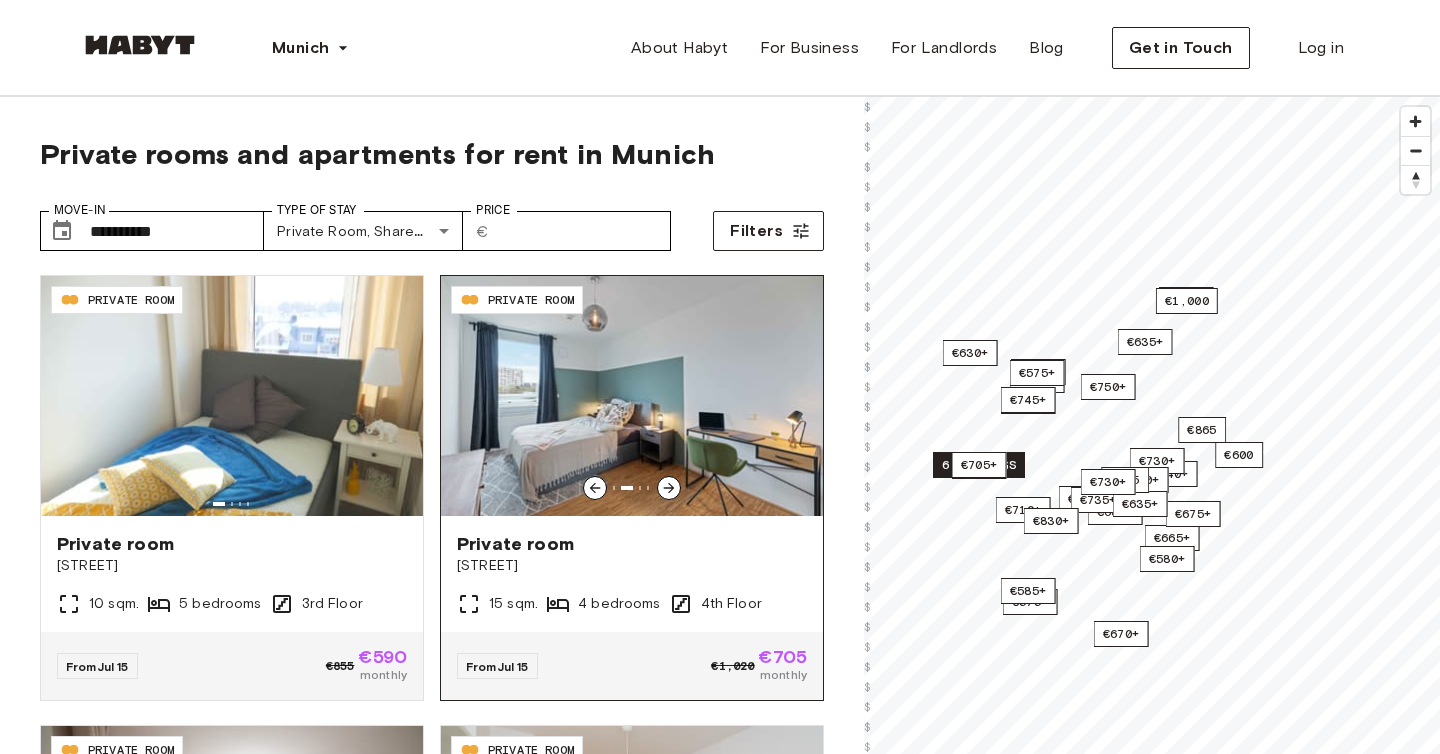 click 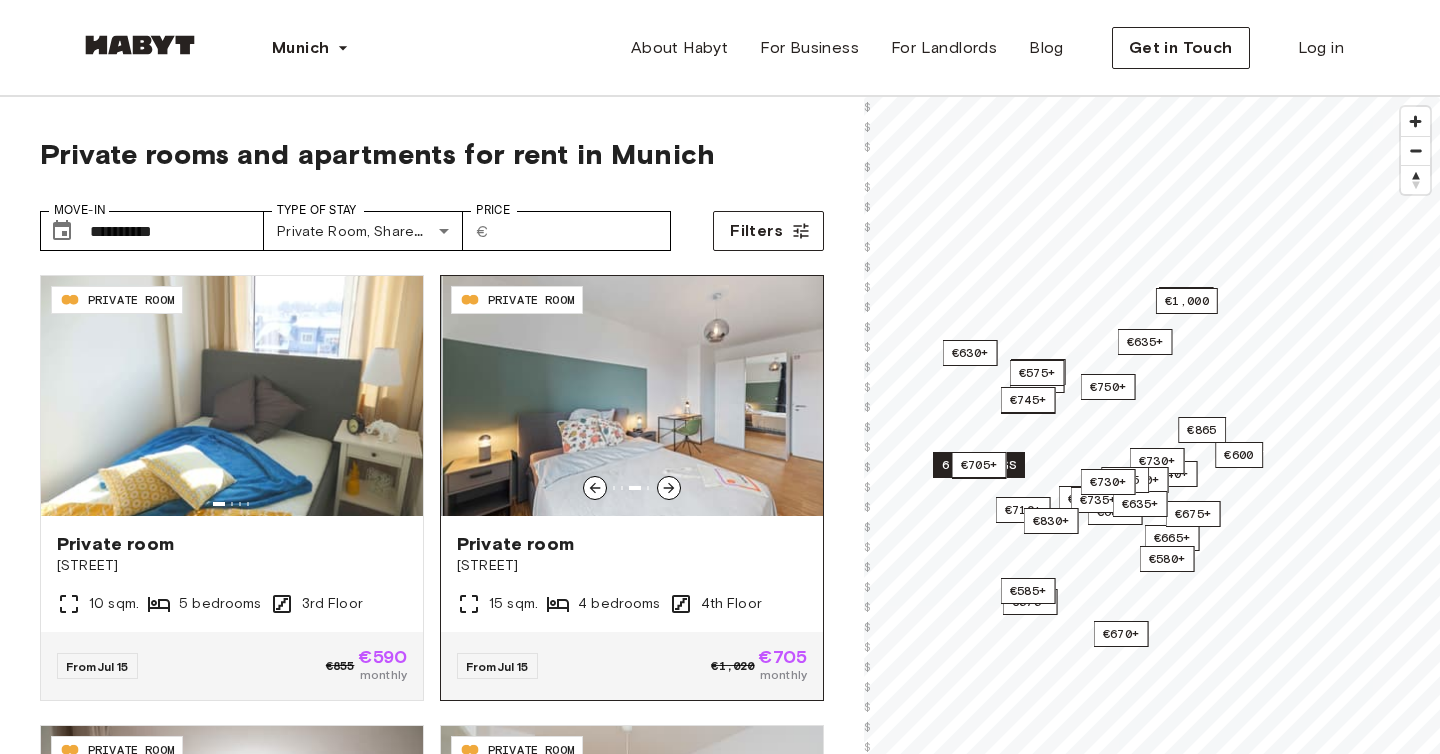 click 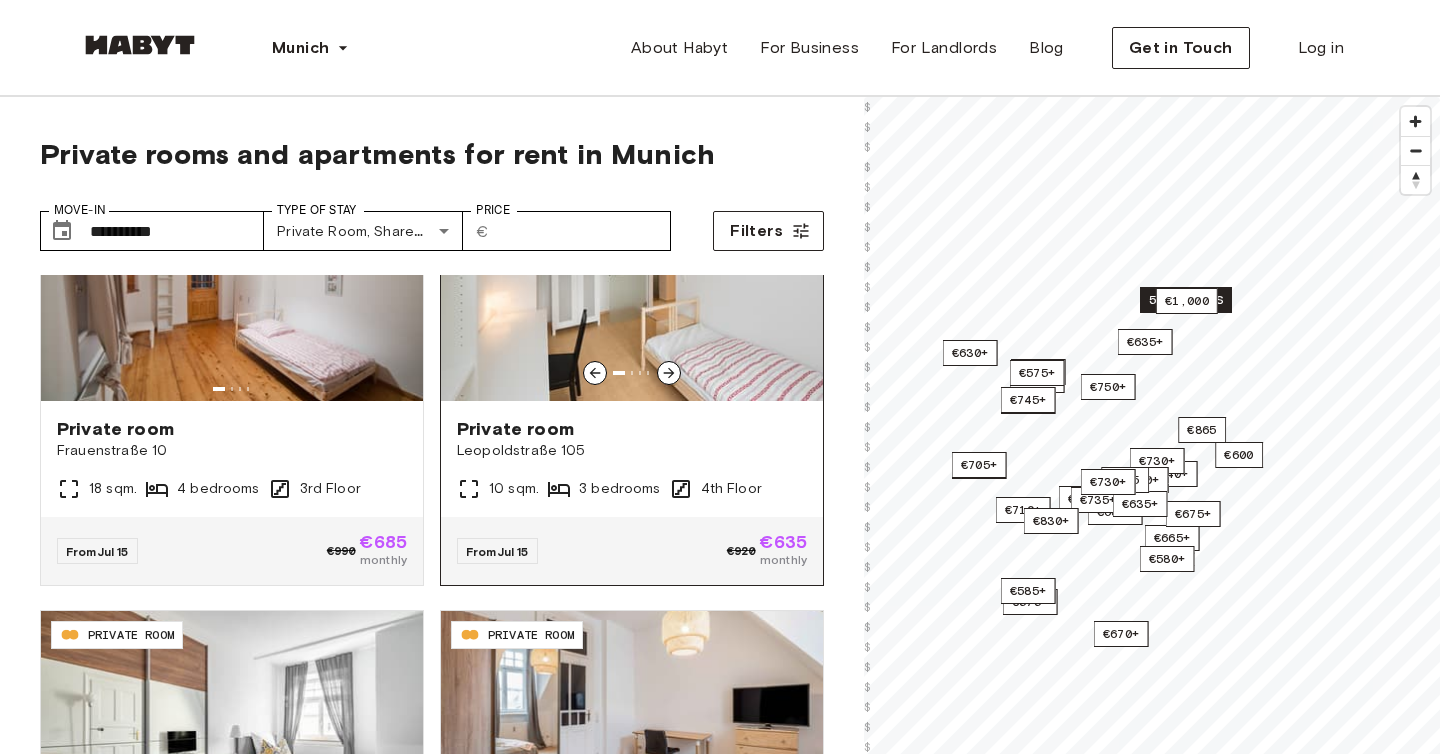 scroll, scrollTop: 0, scrollLeft: 0, axis: both 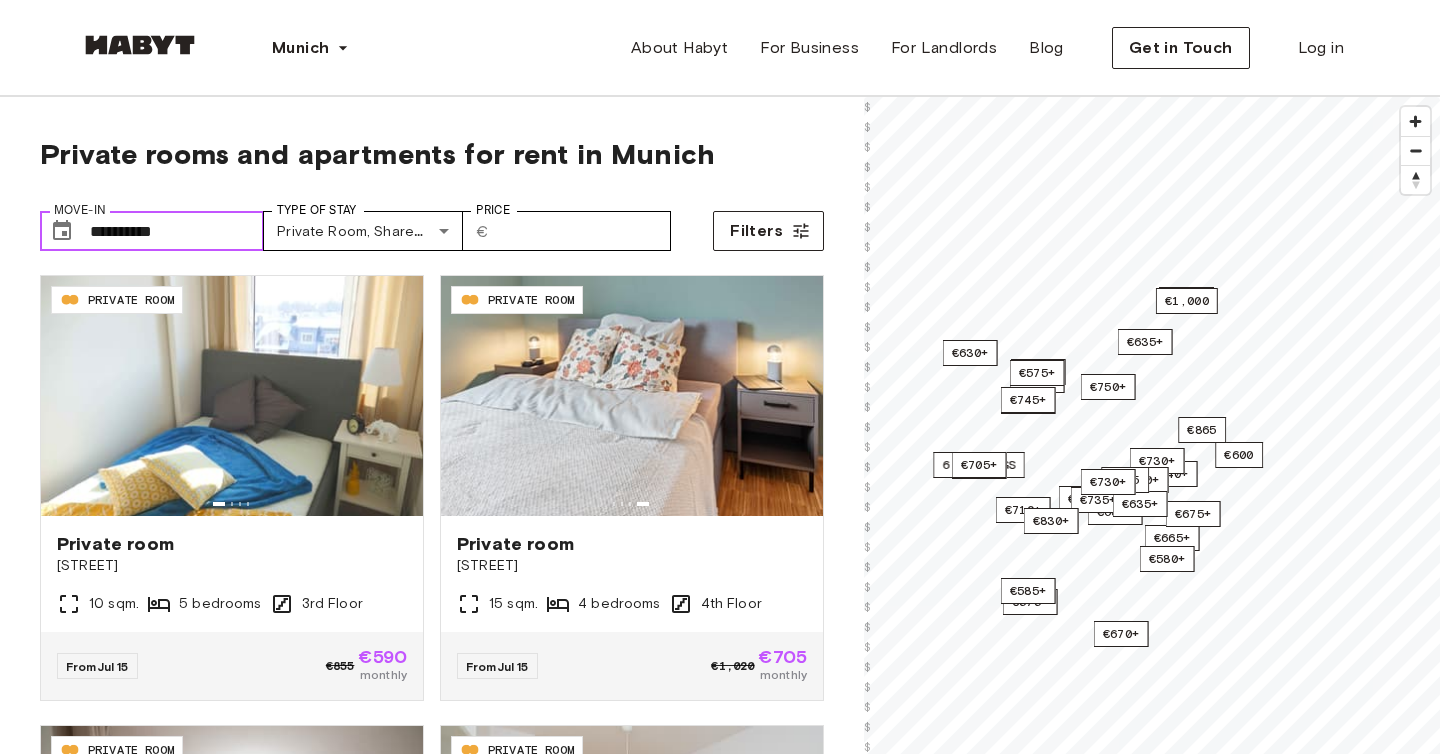 click on "**********" at bounding box center [177, 231] 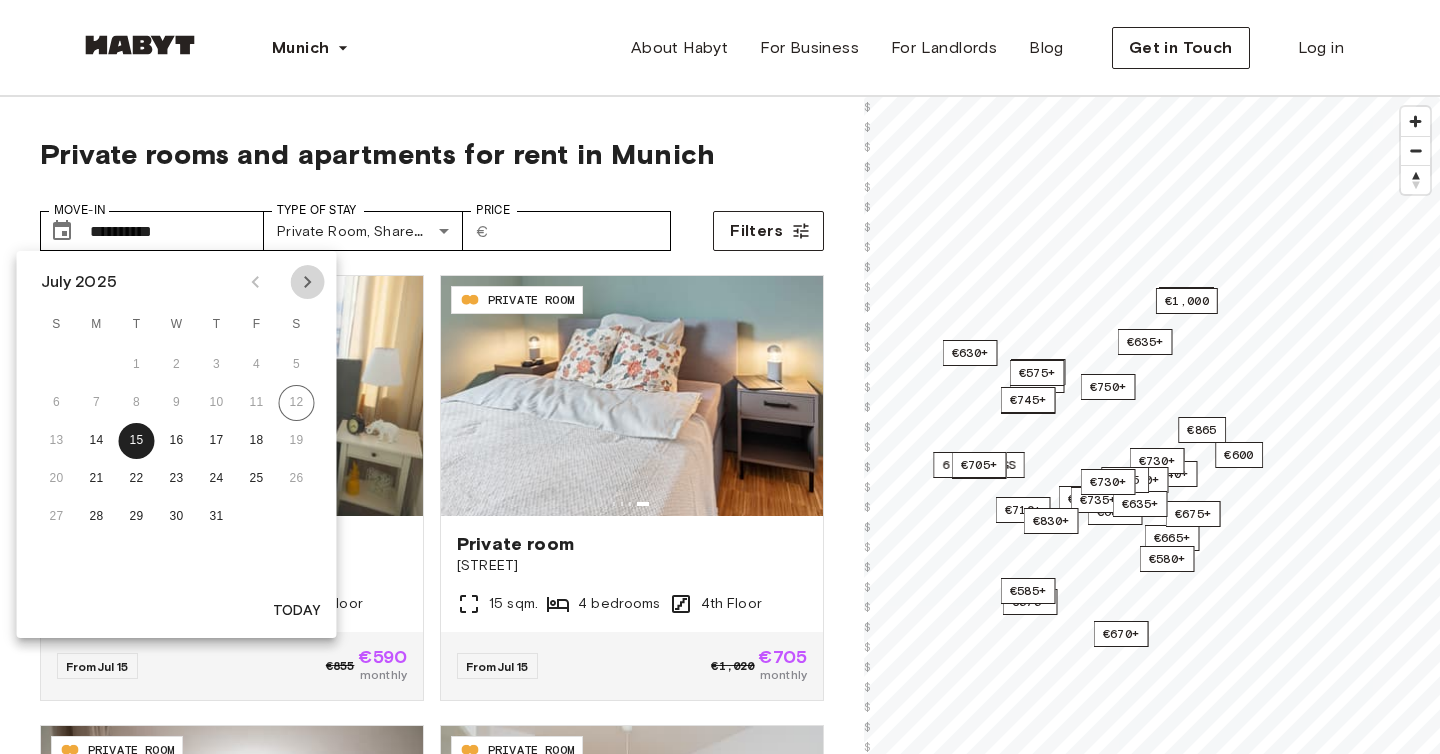 click 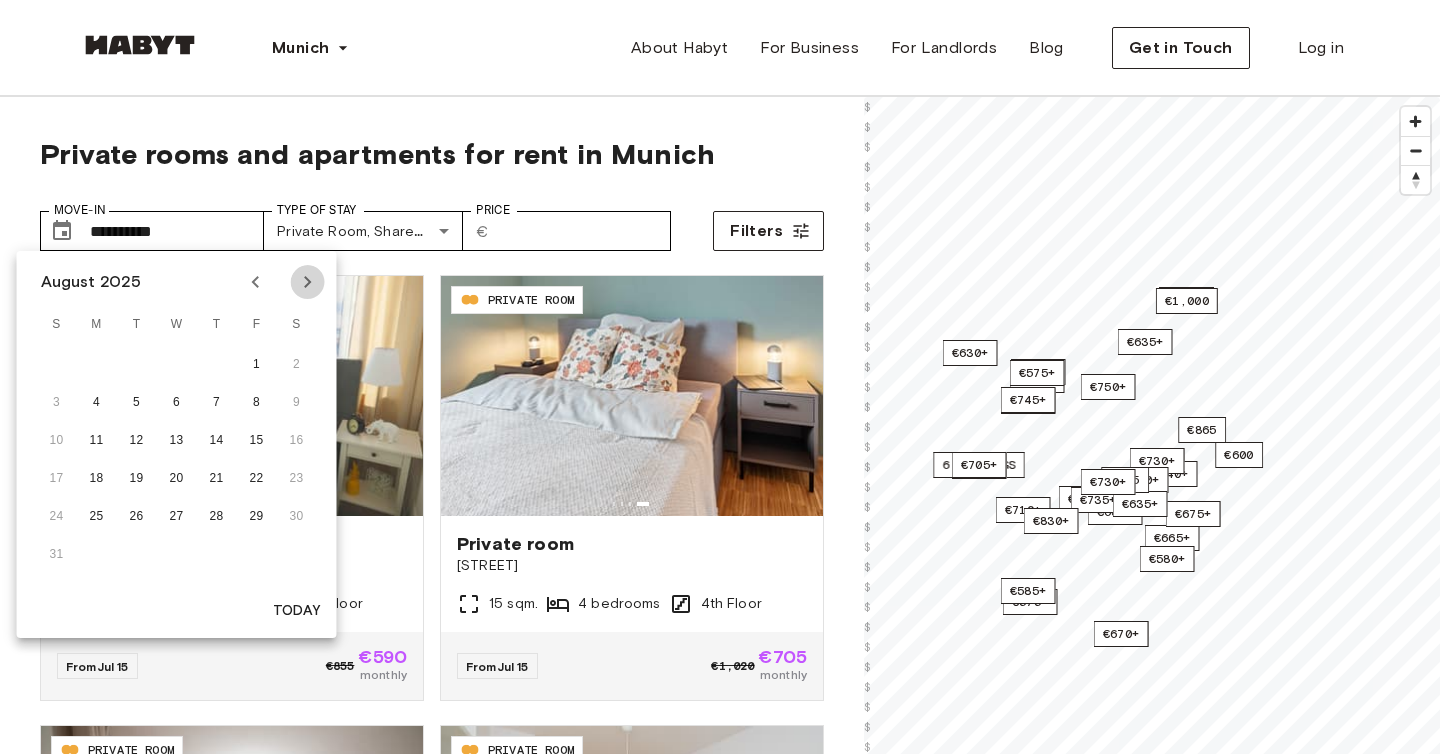 click 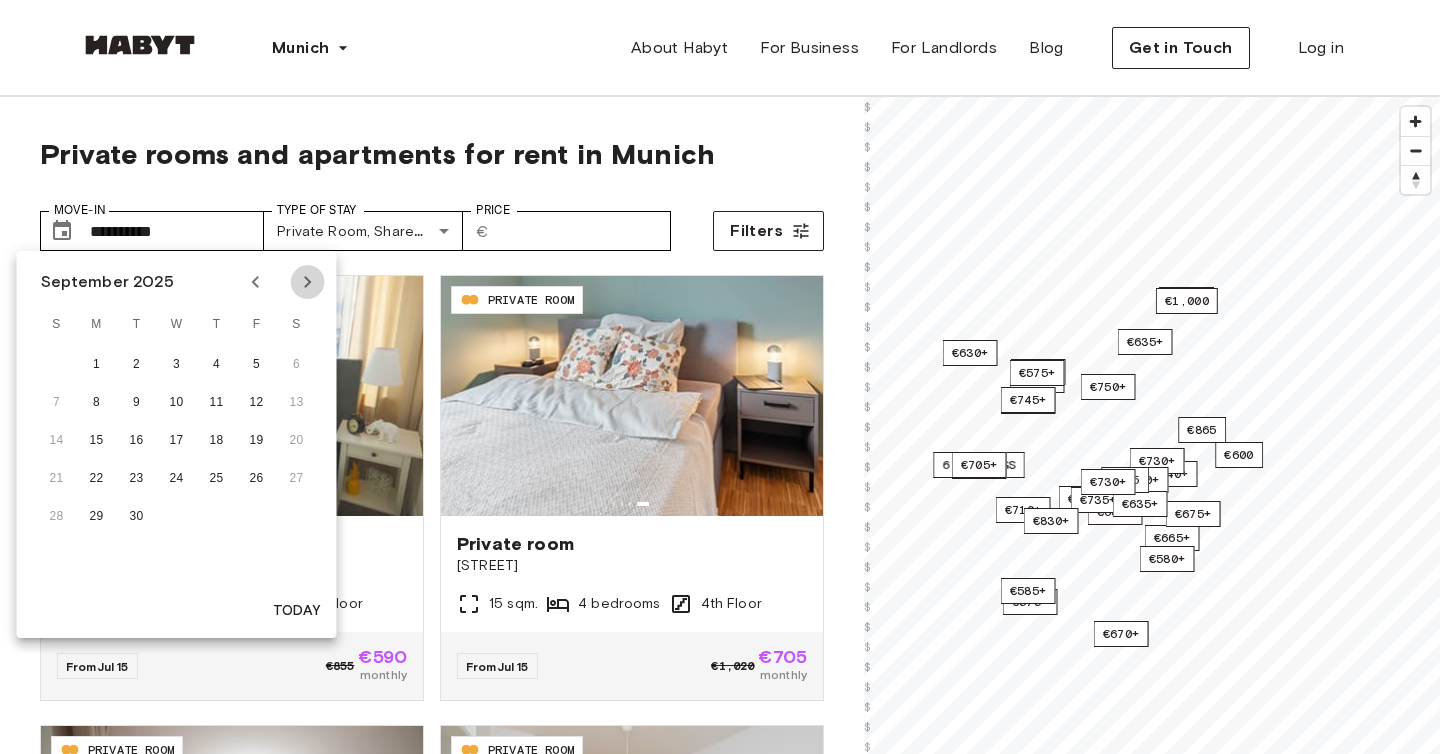 click 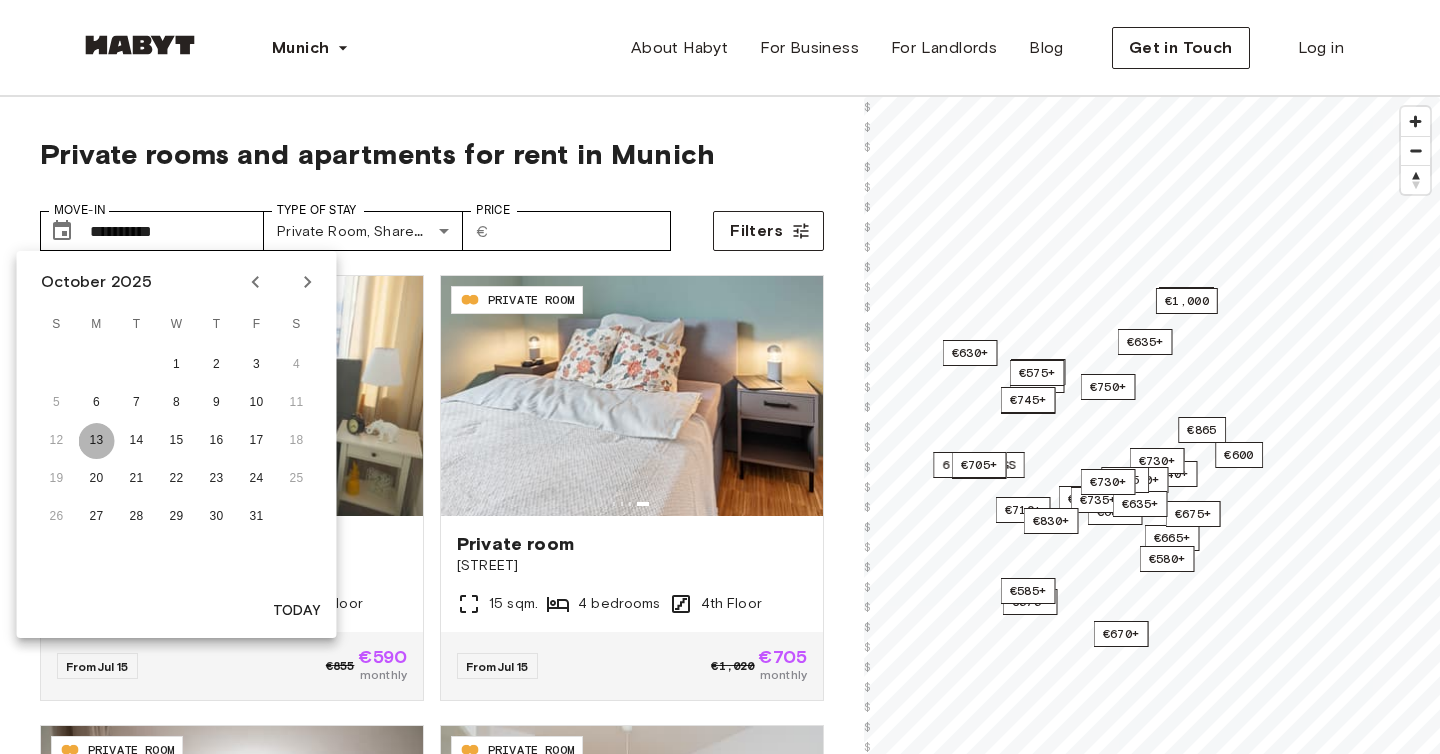 click on "13" at bounding box center (97, 441) 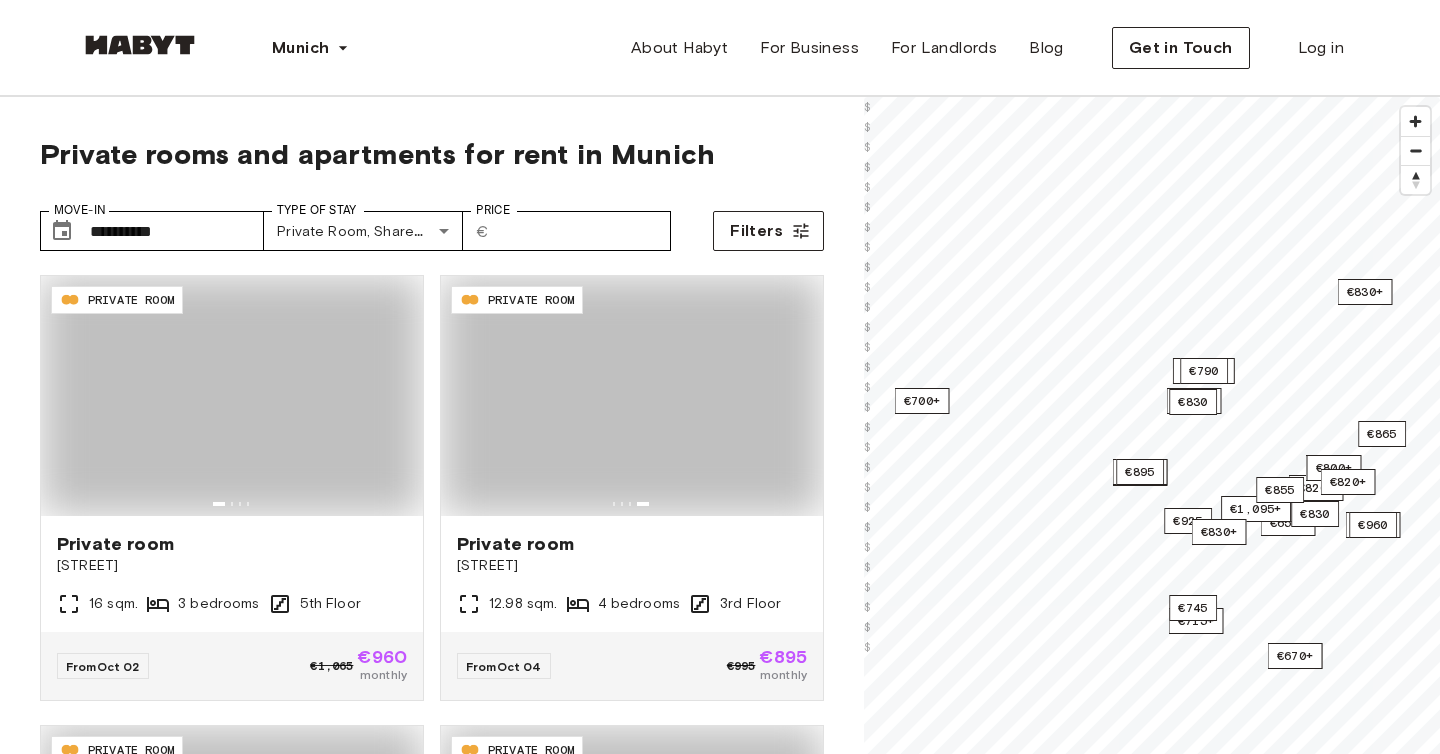 type on "**********" 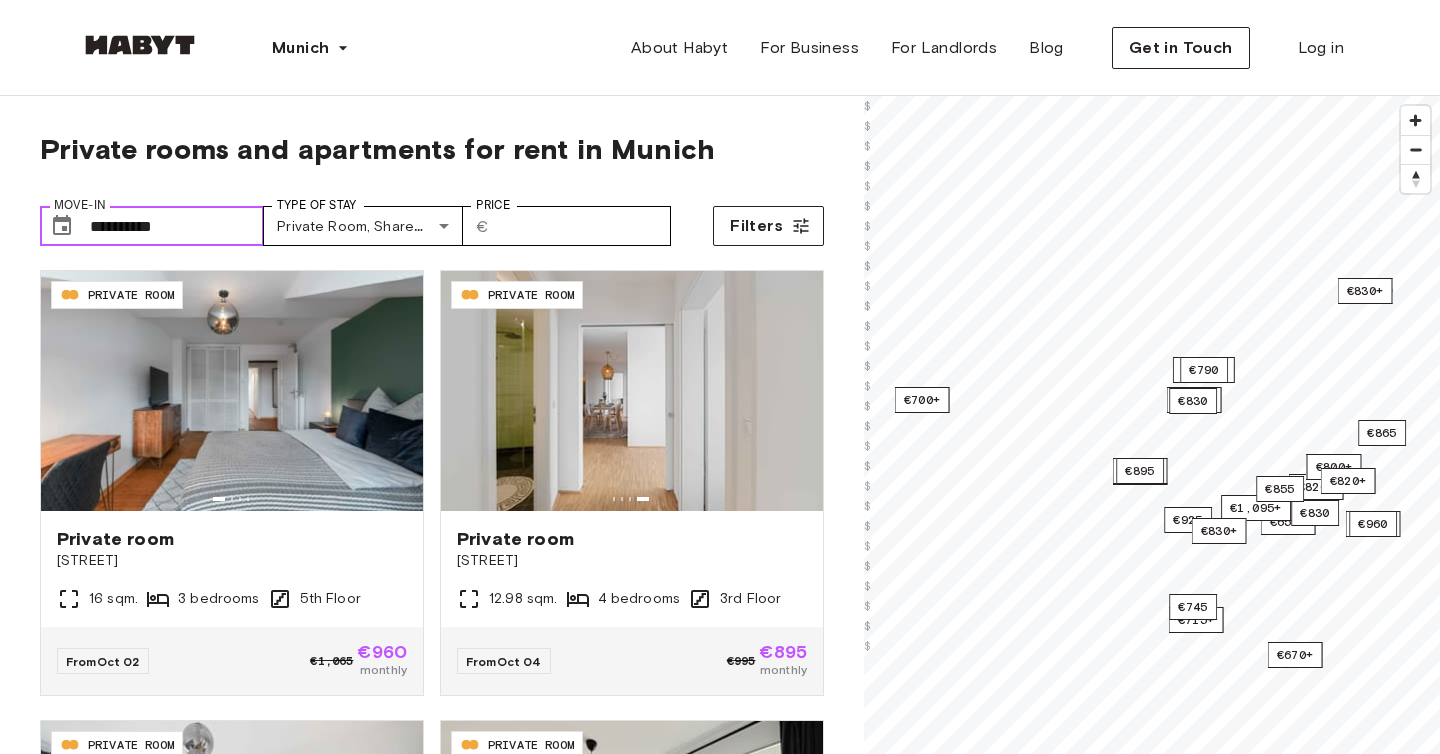 scroll, scrollTop: 11, scrollLeft: 0, axis: vertical 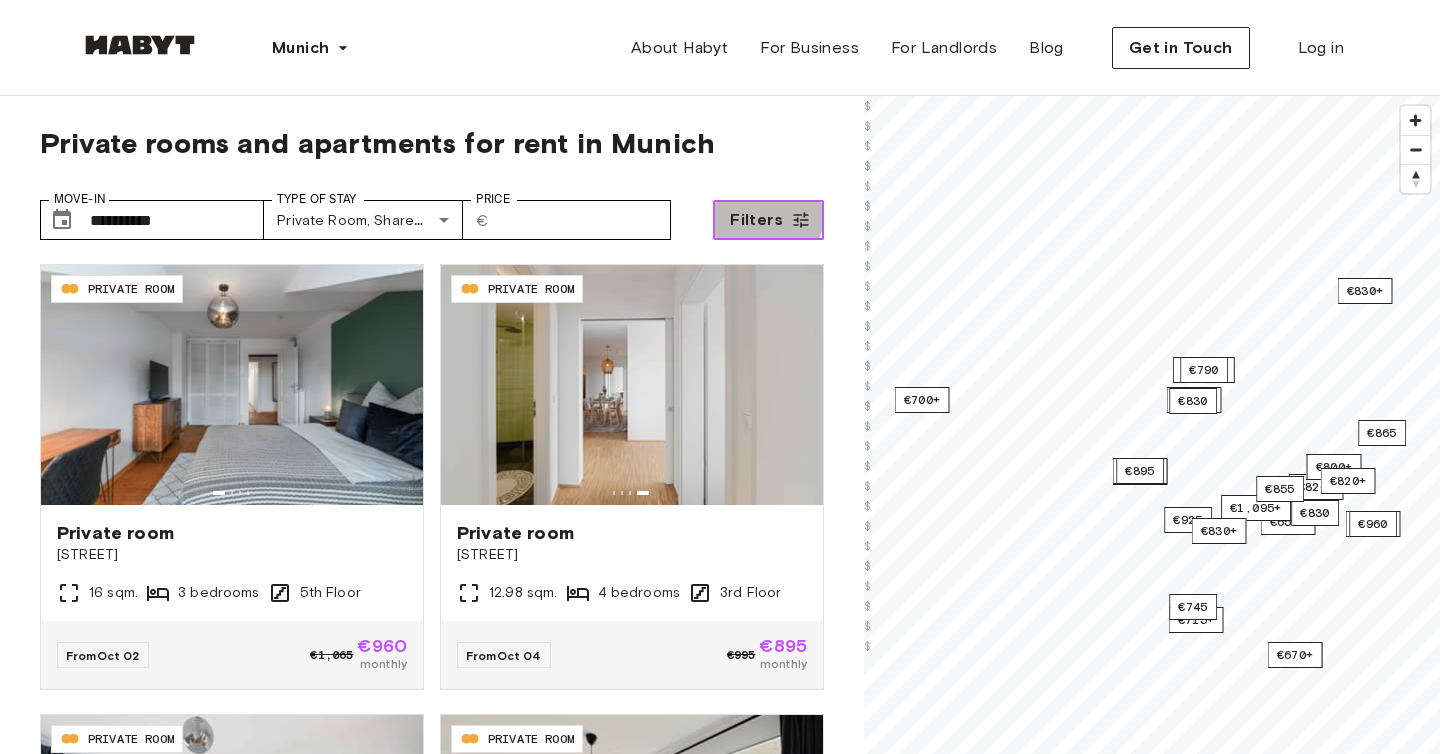 click on "Filters" at bounding box center (756, 220) 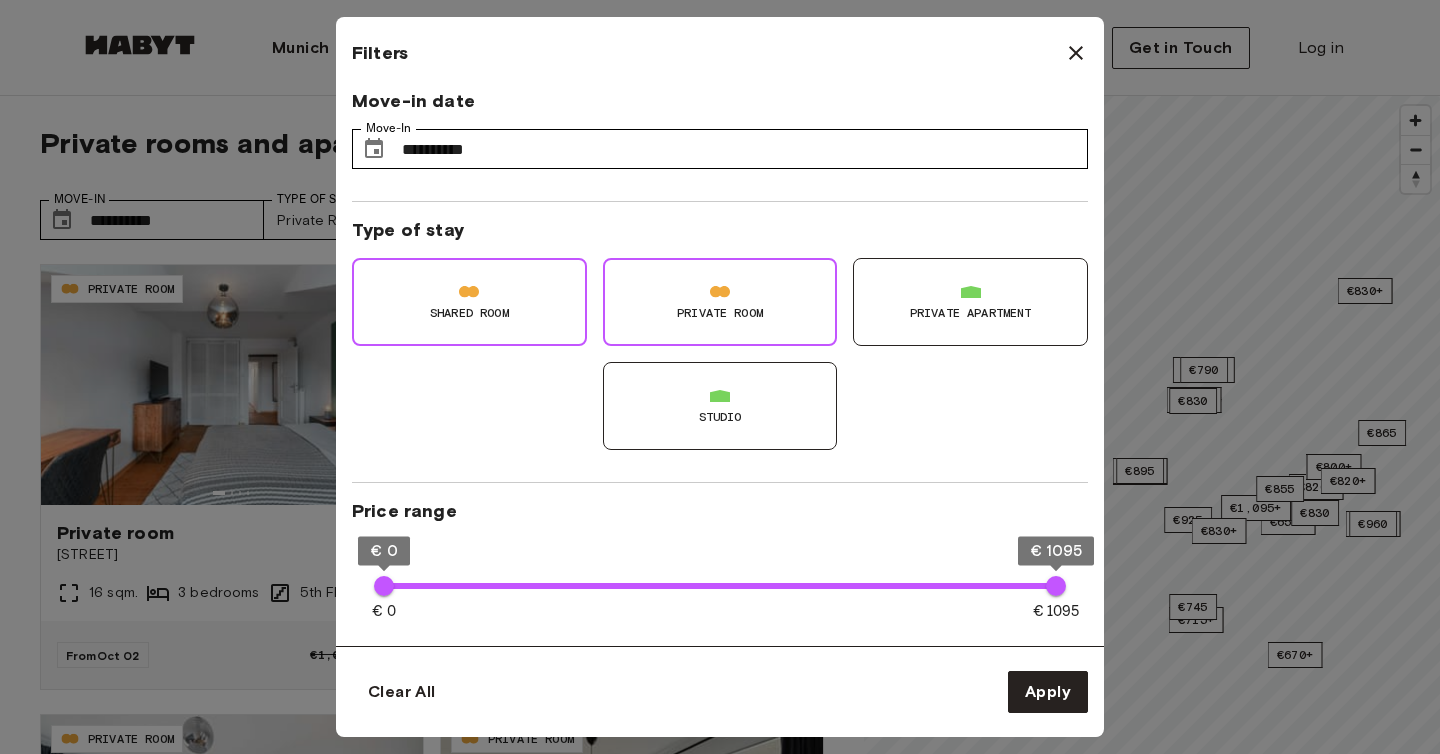 click 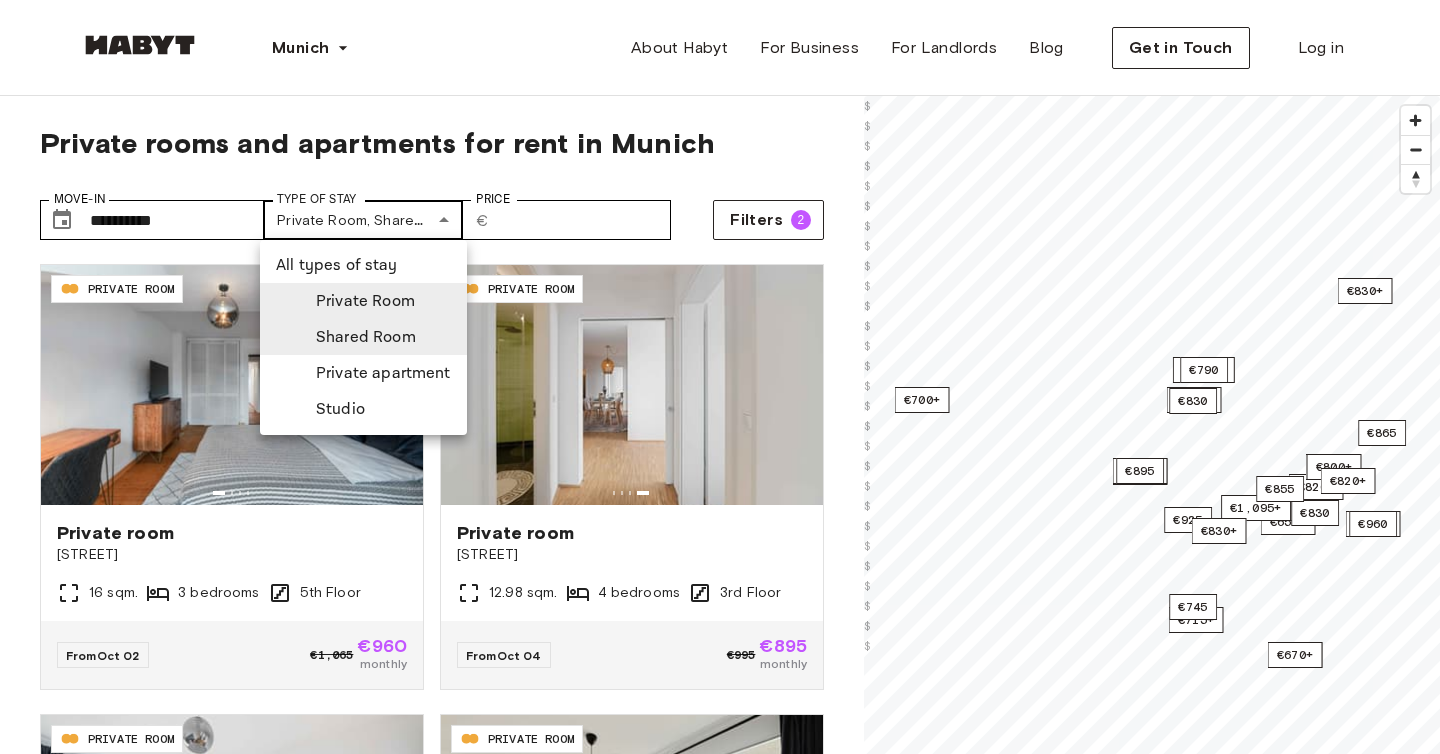 click on "**********" at bounding box center [720, 2409] 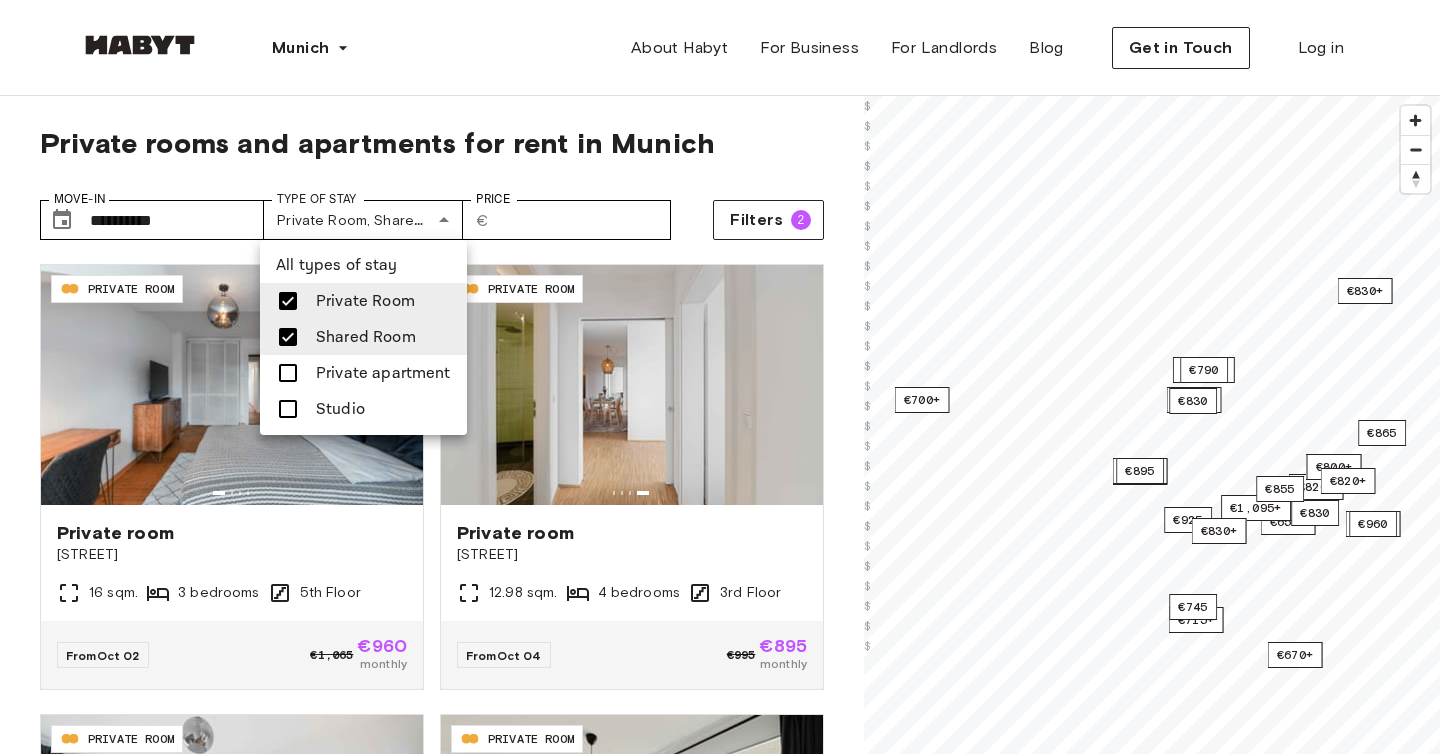 click on "Private apartment" at bounding box center [383, 373] 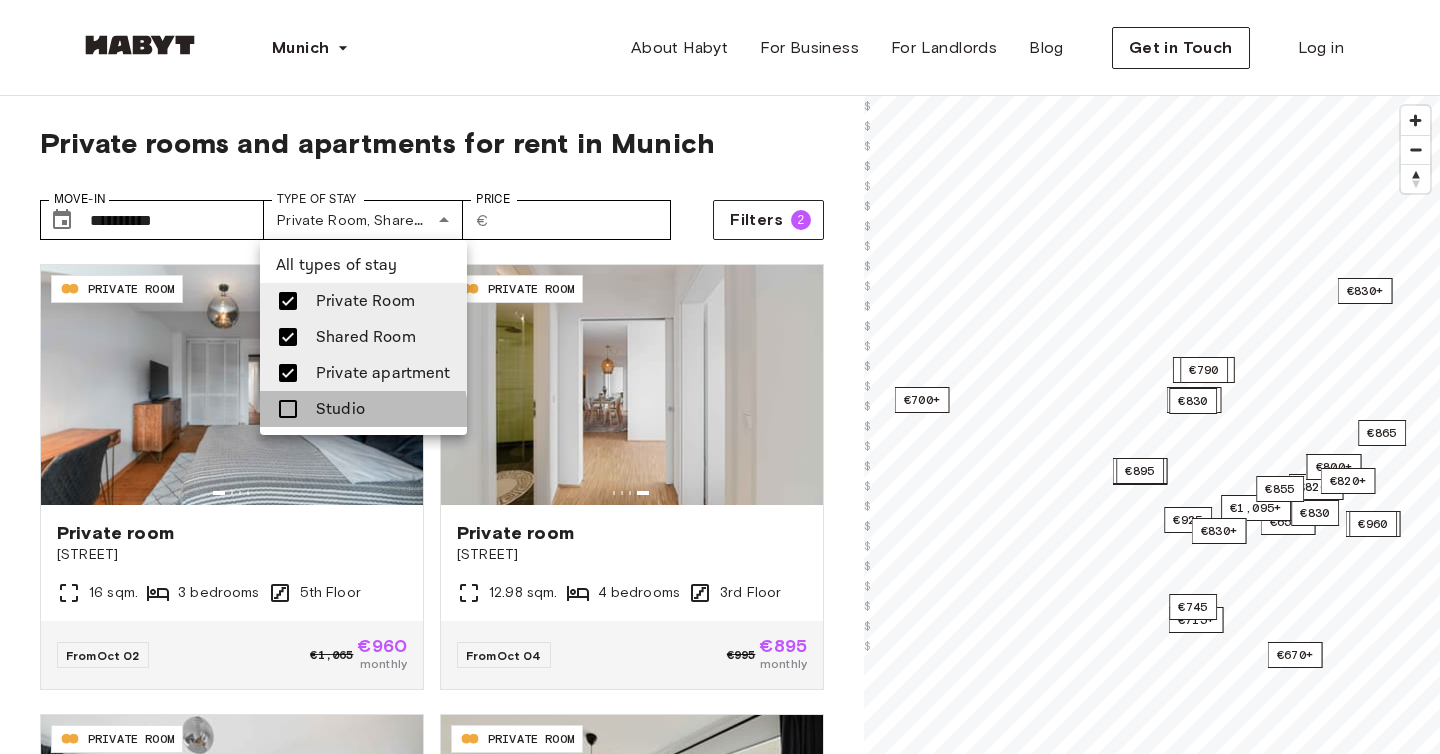 click on "Studio" at bounding box center (340, 409) 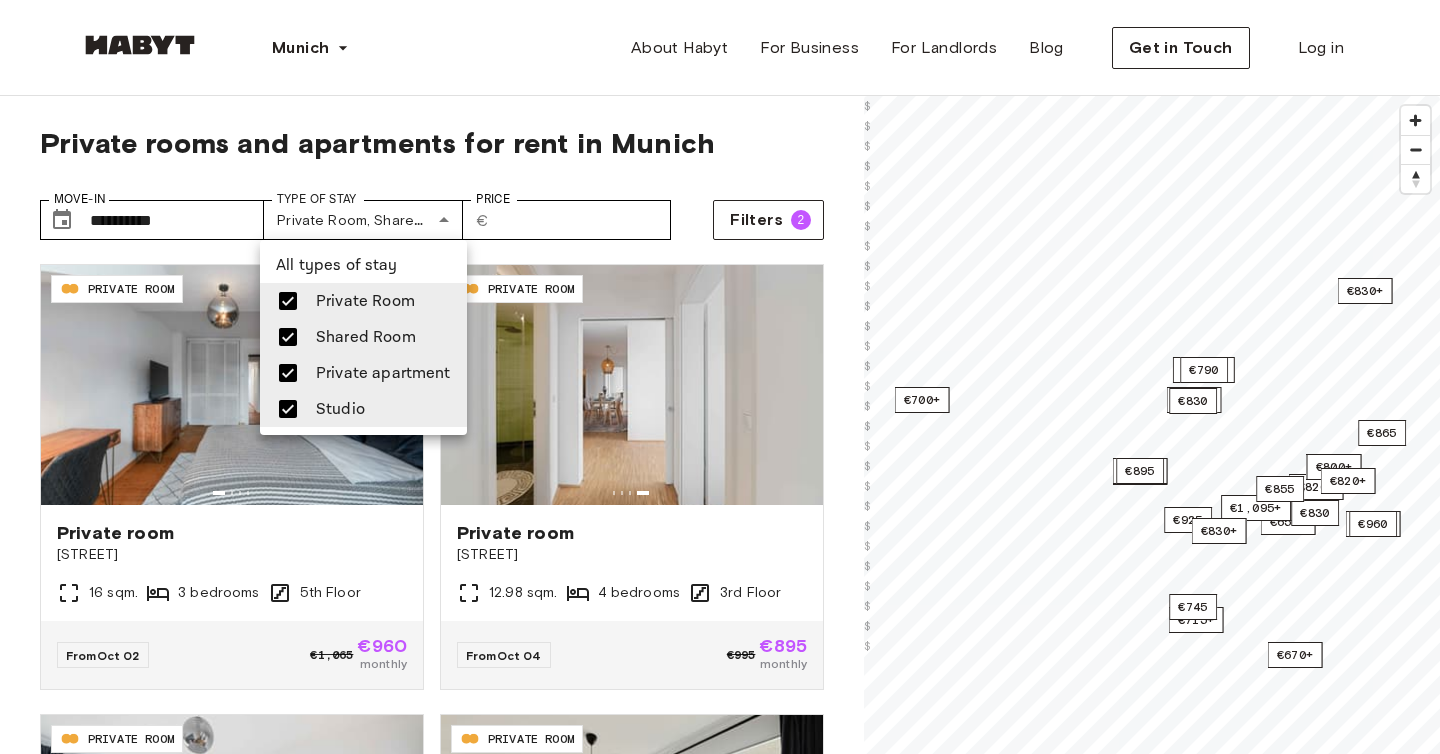 click at bounding box center [720, 377] 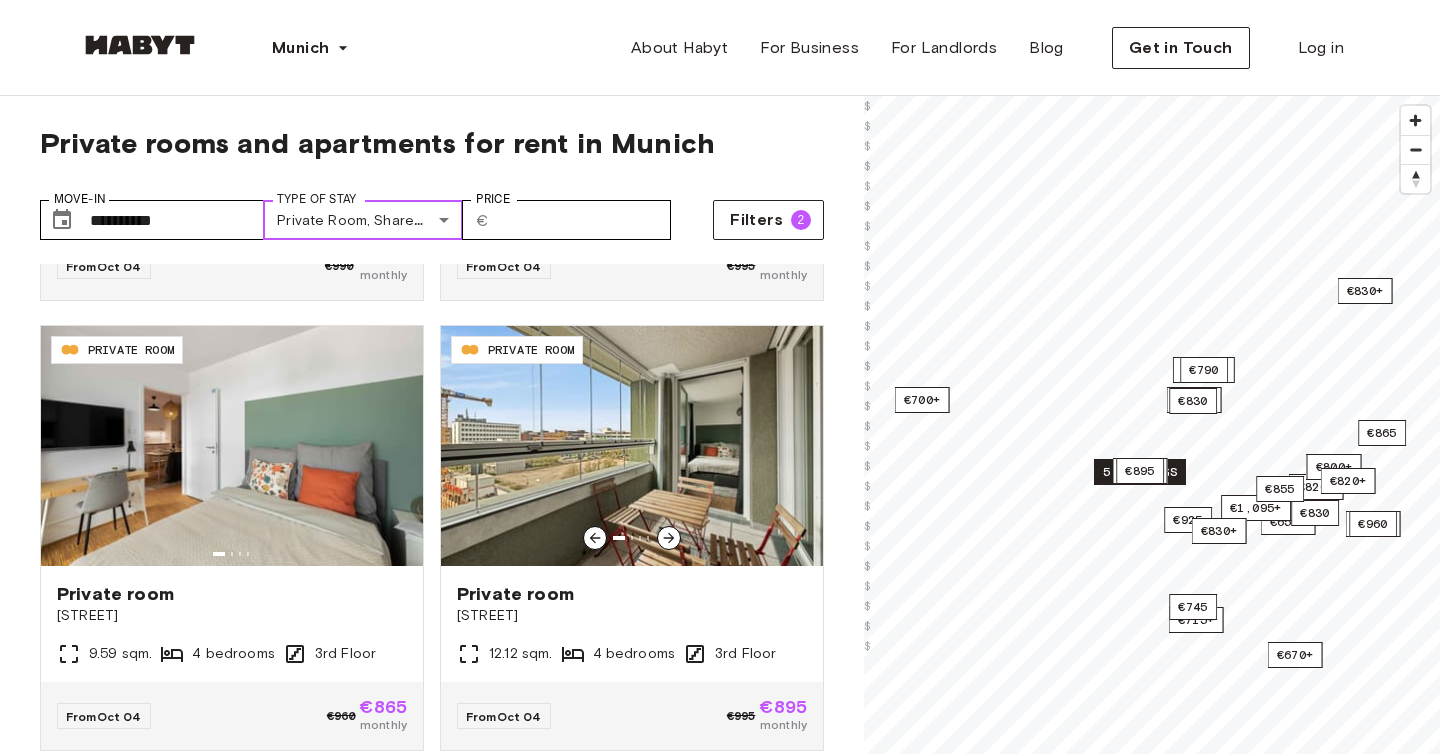 scroll, scrollTop: 3836, scrollLeft: 0, axis: vertical 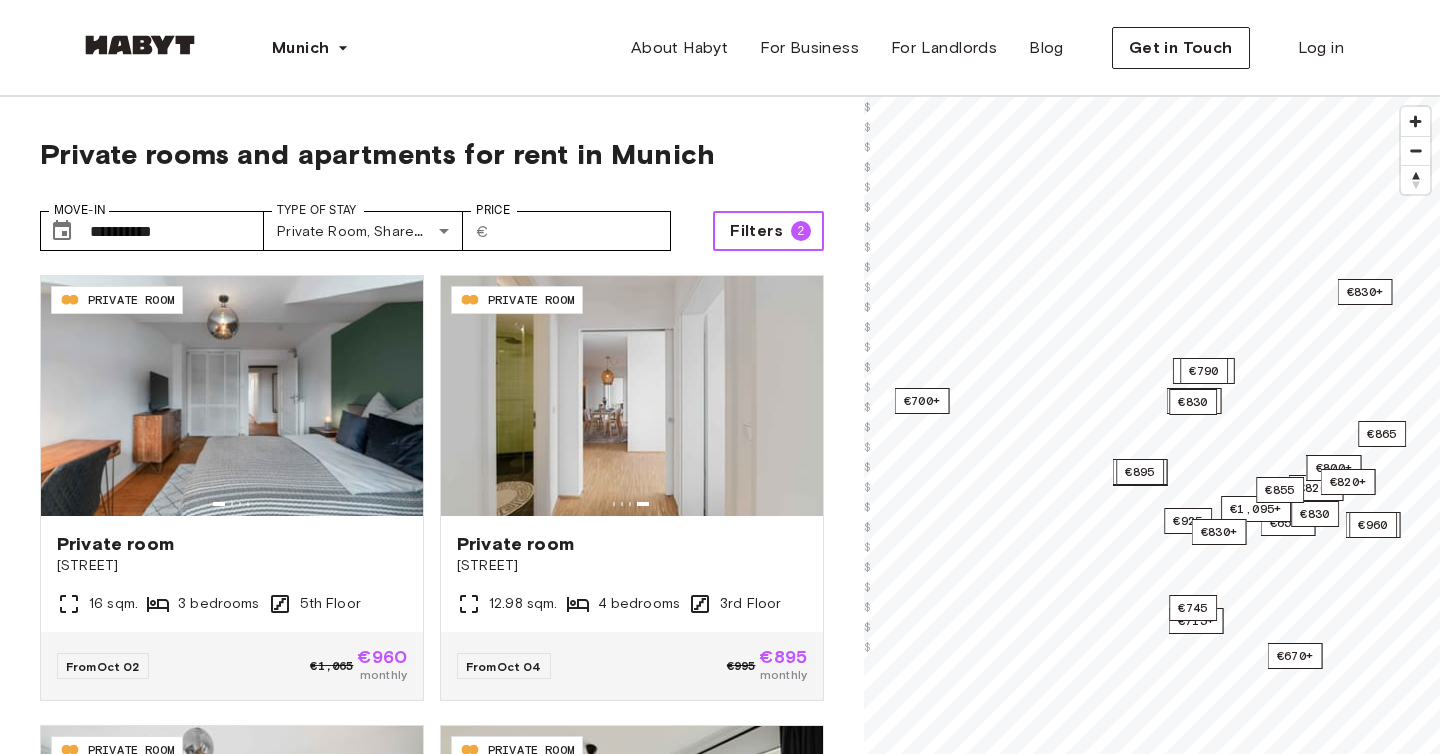 click on "Filters" at bounding box center (756, 231) 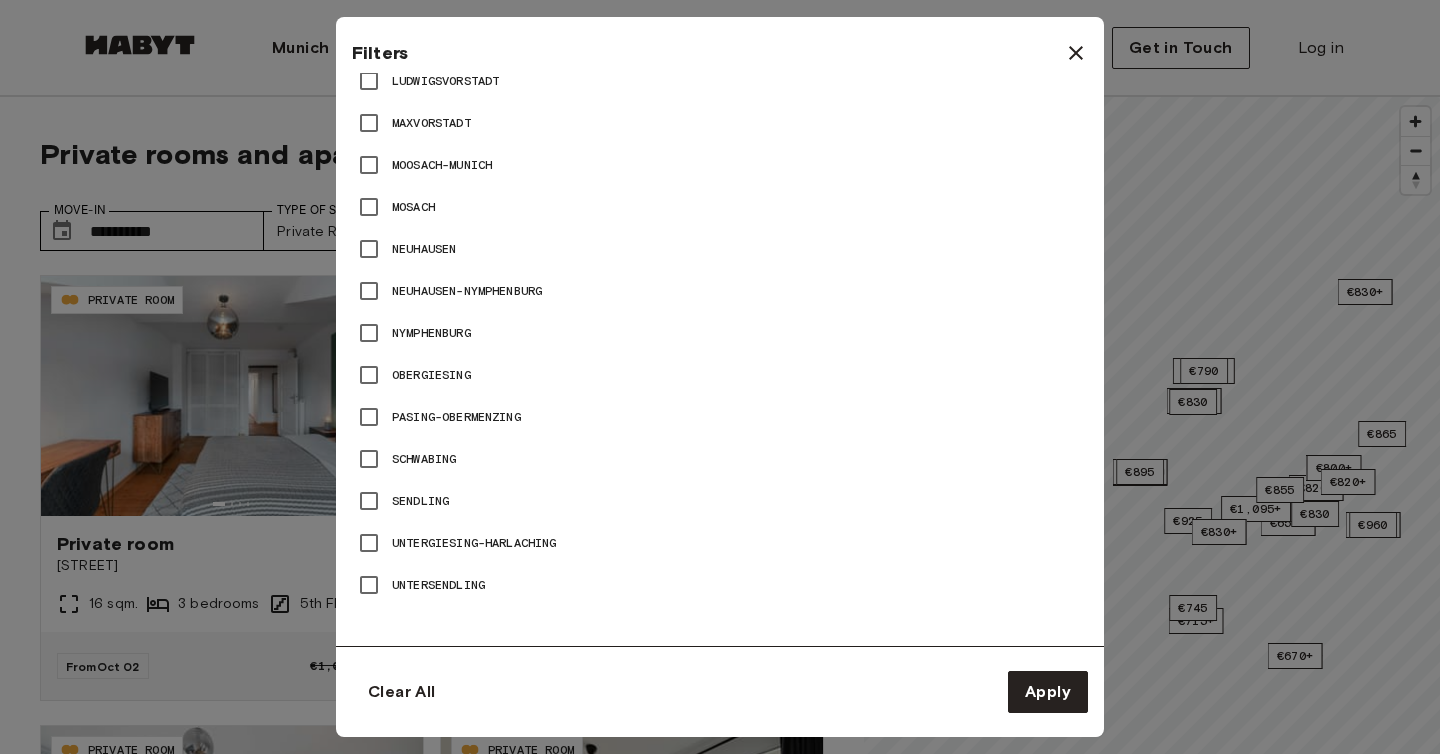 scroll, scrollTop: 0, scrollLeft: 0, axis: both 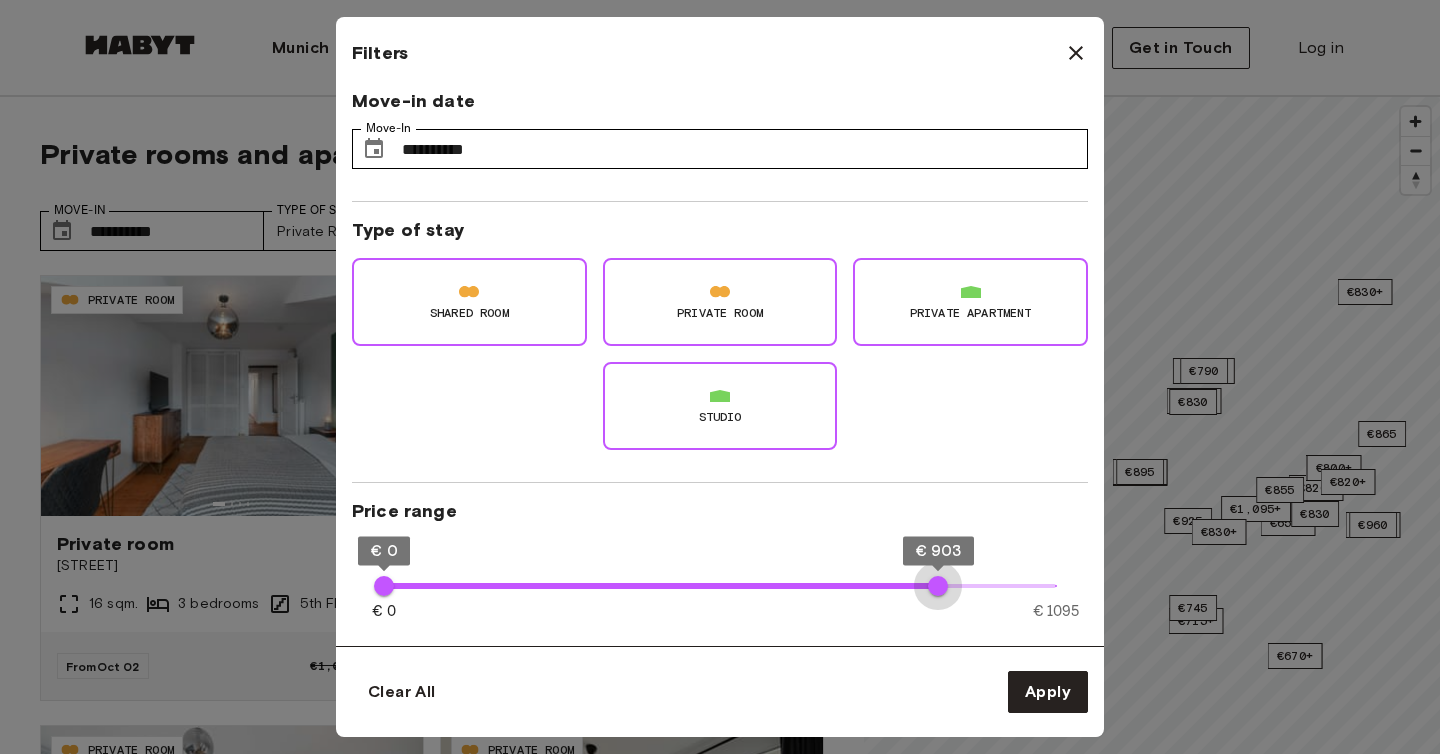 type on "***" 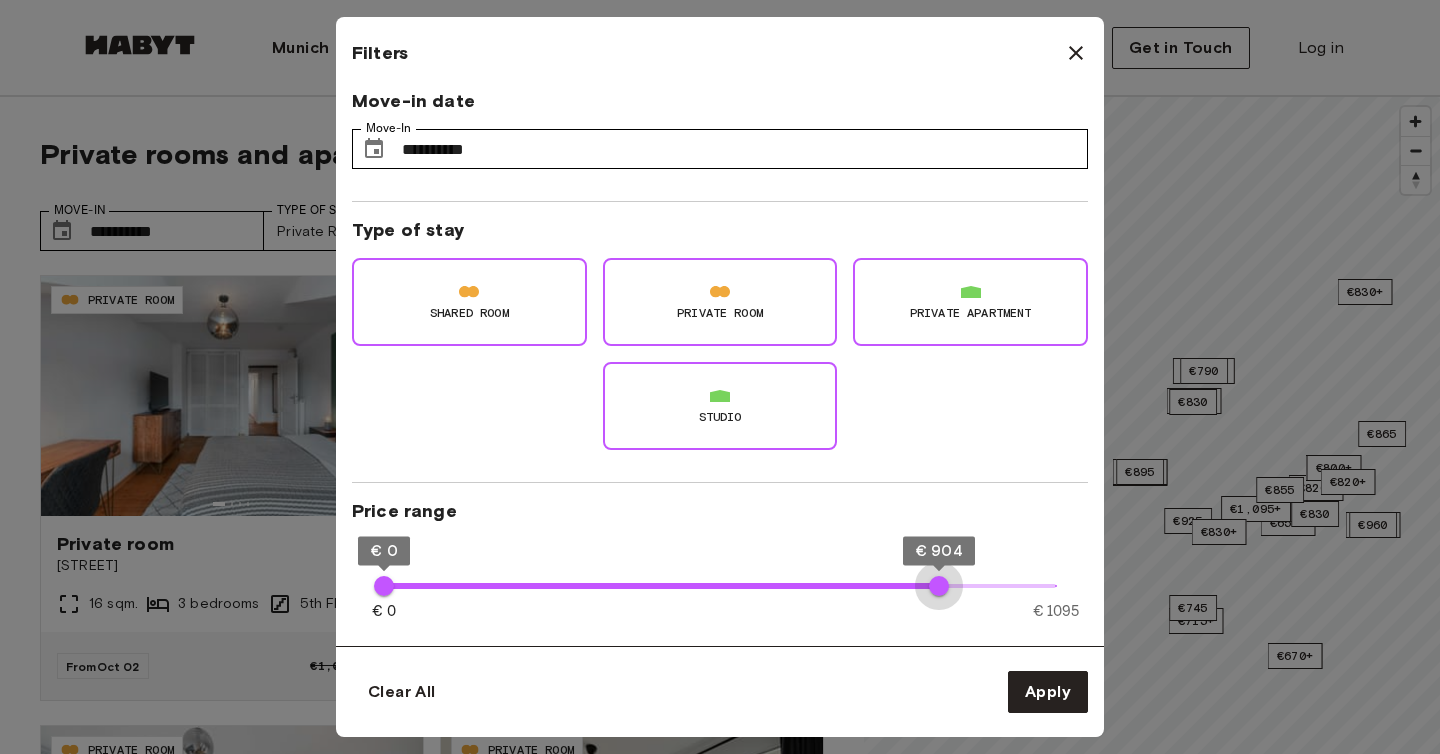 drag, startPoint x: 1057, startPoint y: 582, endPoint x: 939, endPoint y: 580, distance: 118.016945 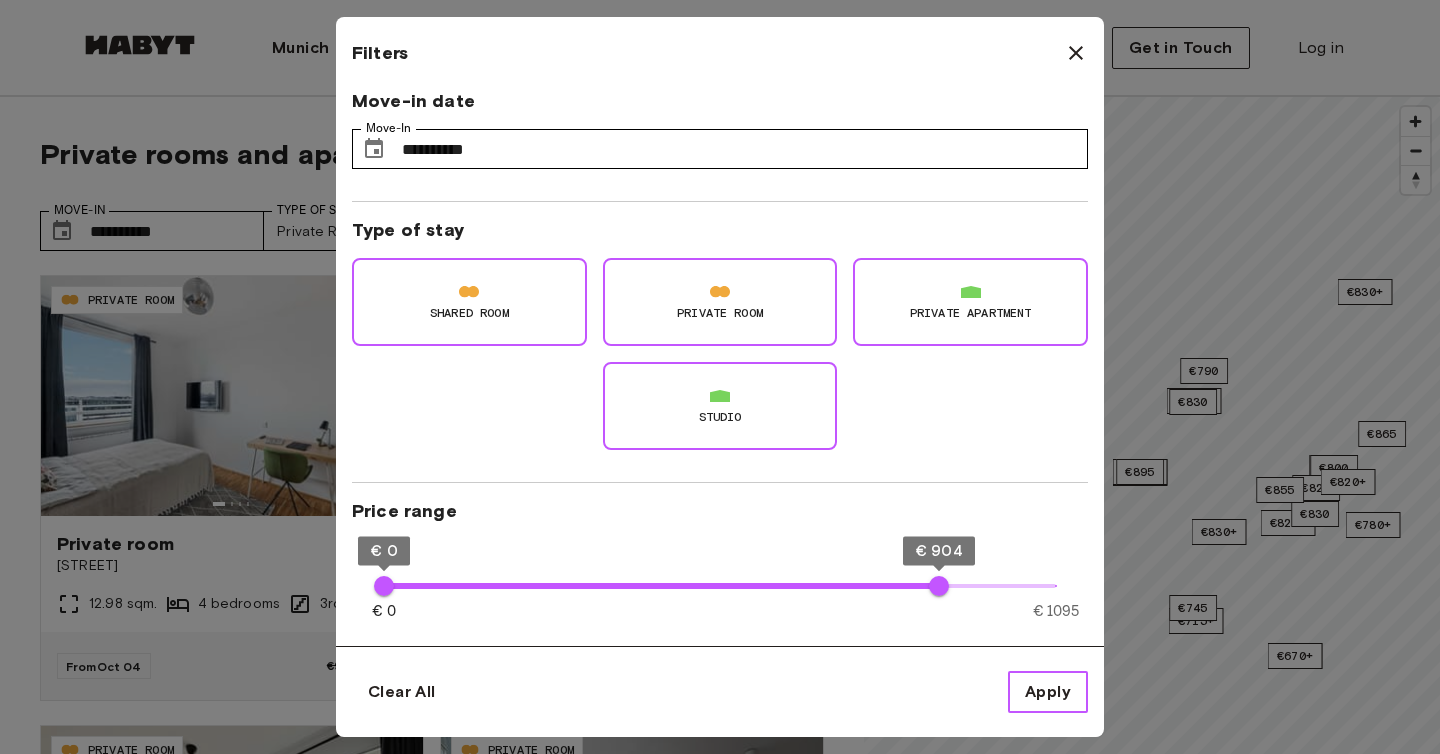 click on "Apply" at bounding box center [1048, 692] 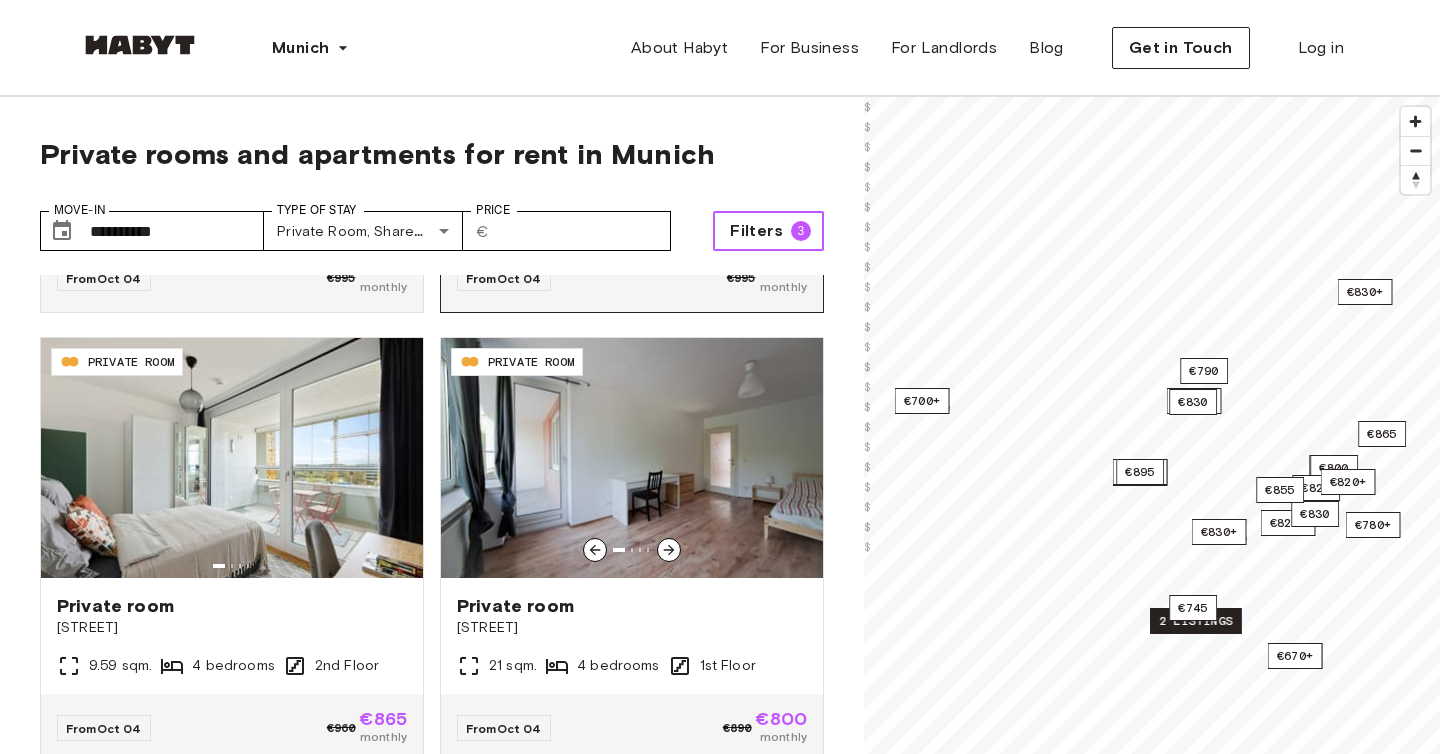 scroll, scrollTop: 462, scrollLeft: 0, axis: vertical 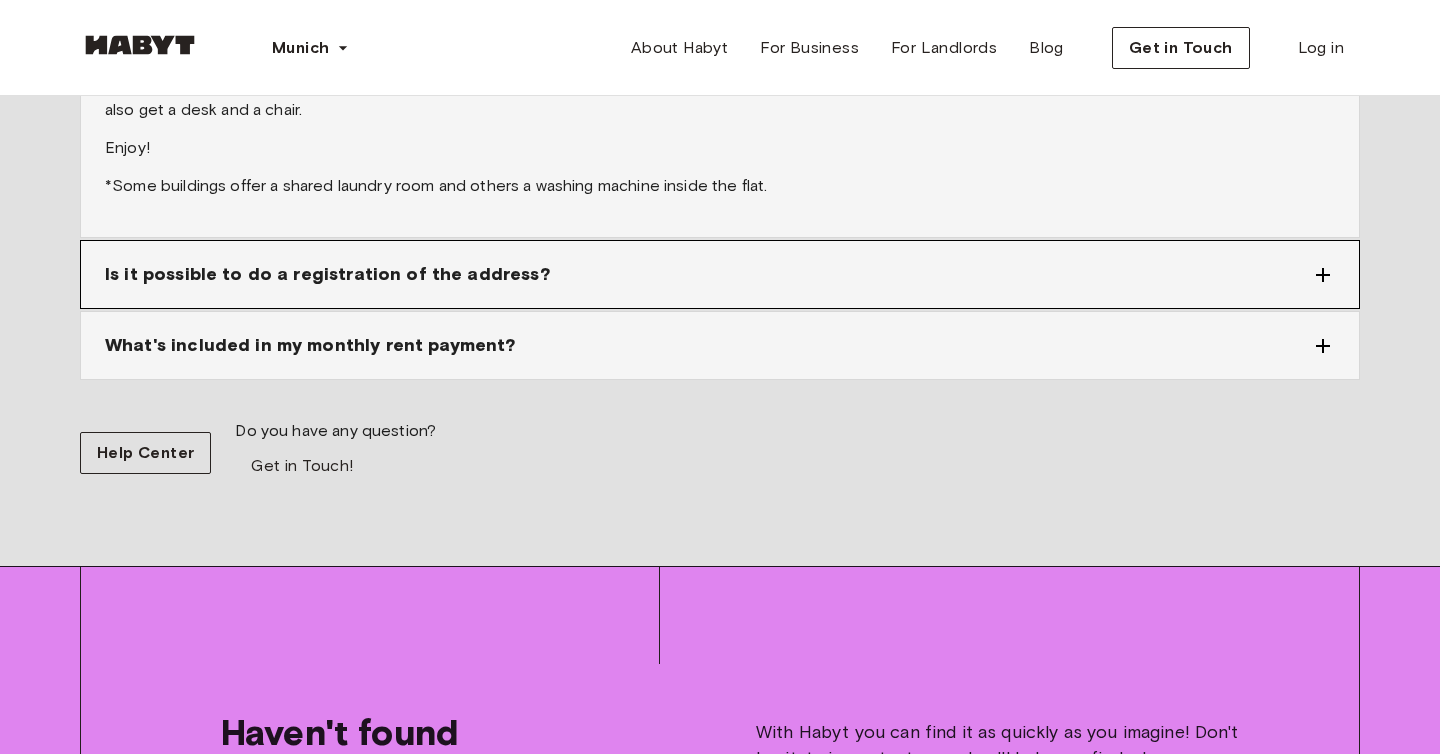 click on "Is it possible to do a registration of the address?" at bounding box center [708, 274] 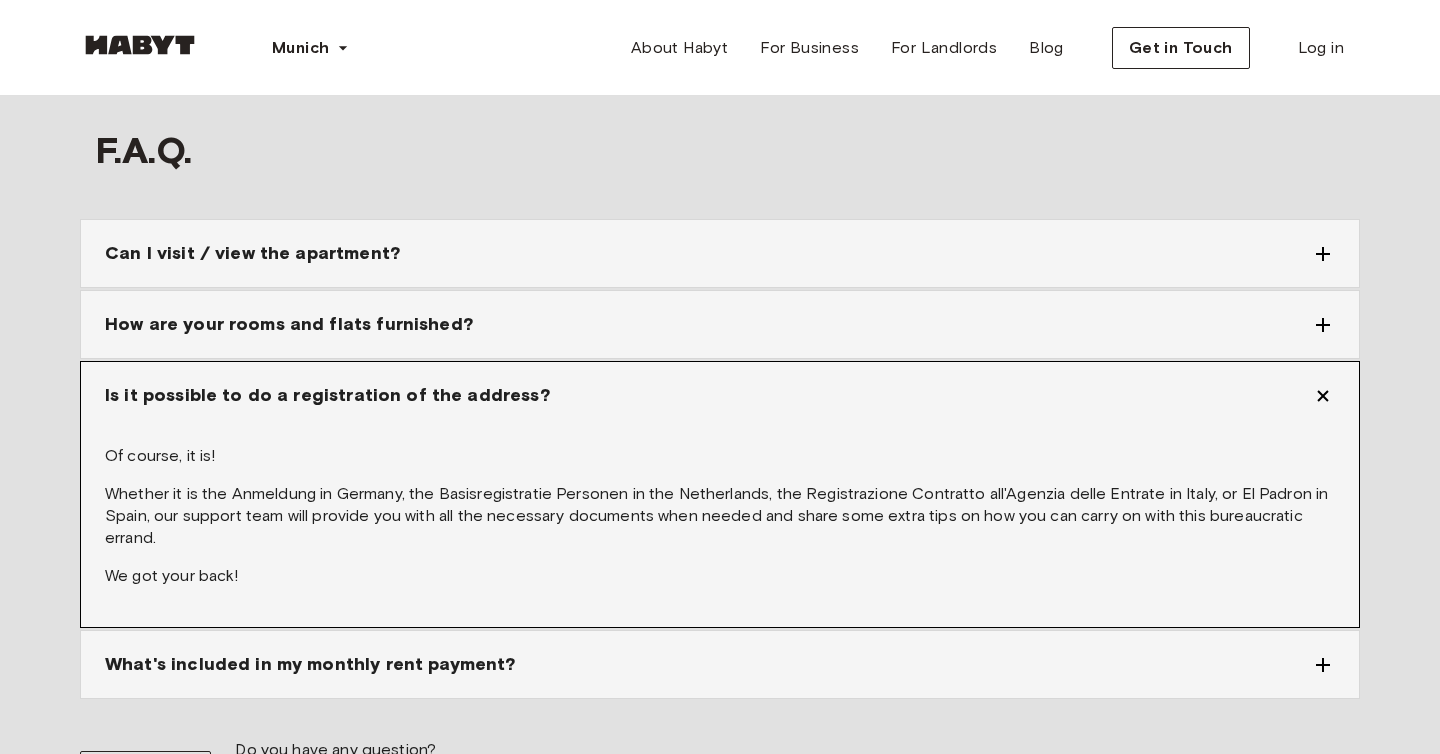 scroll, scrollTop: 2279, scrollLeft: 0, axis: vertical 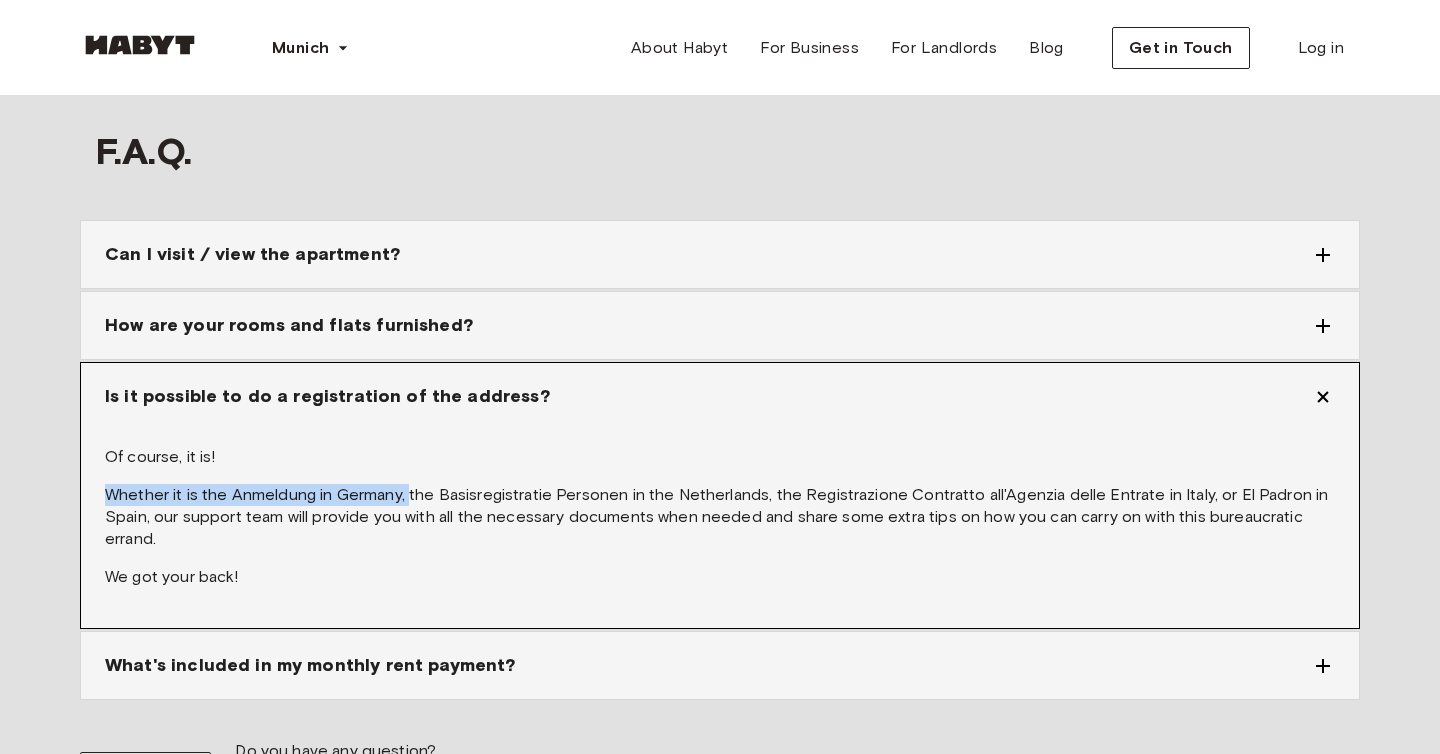 drag, startPoint x: 104, startPoint y: 471, endPoint x: 411, endPoint y: 464, distance: 307.0798 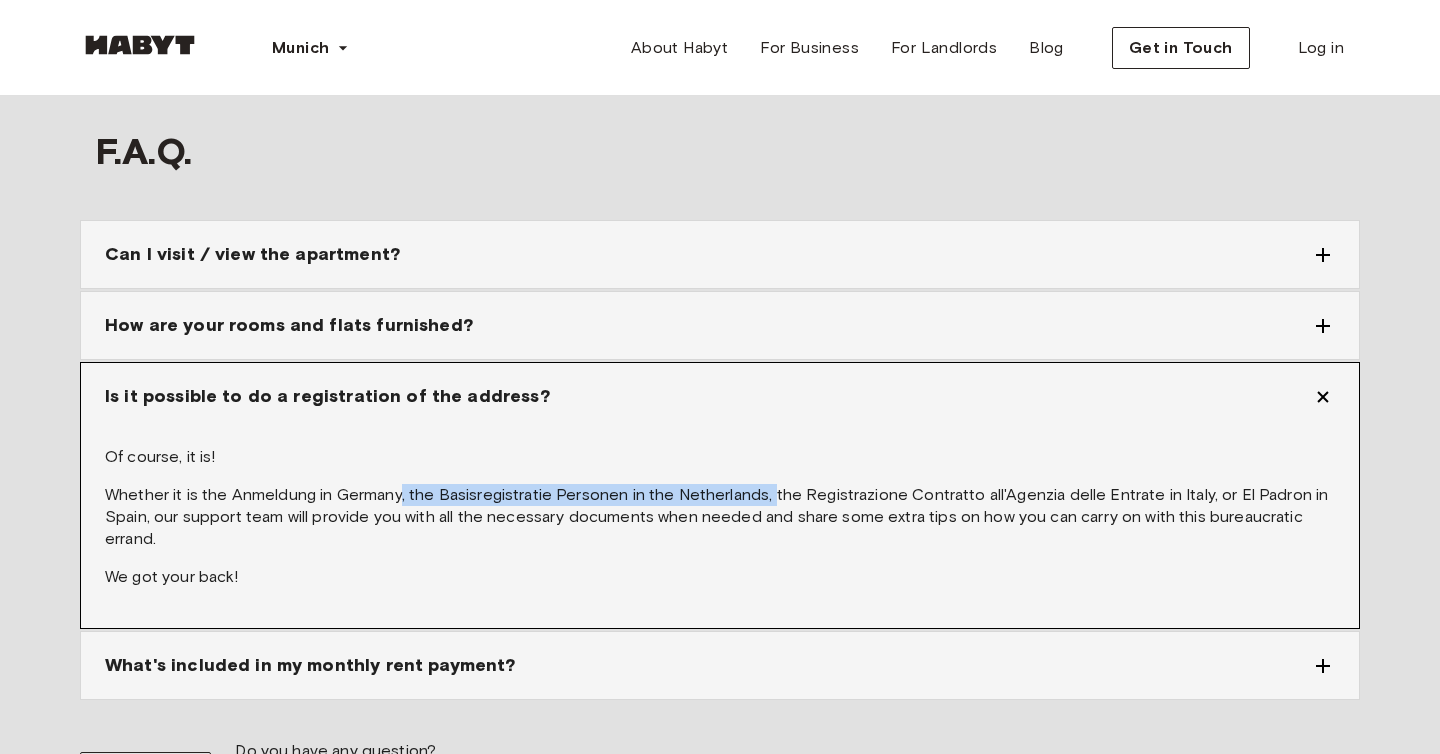 drag, startPoint x: 402, startPoint y: 467, endPoint x: 770, endPoint y: 473, distance: 368.04892 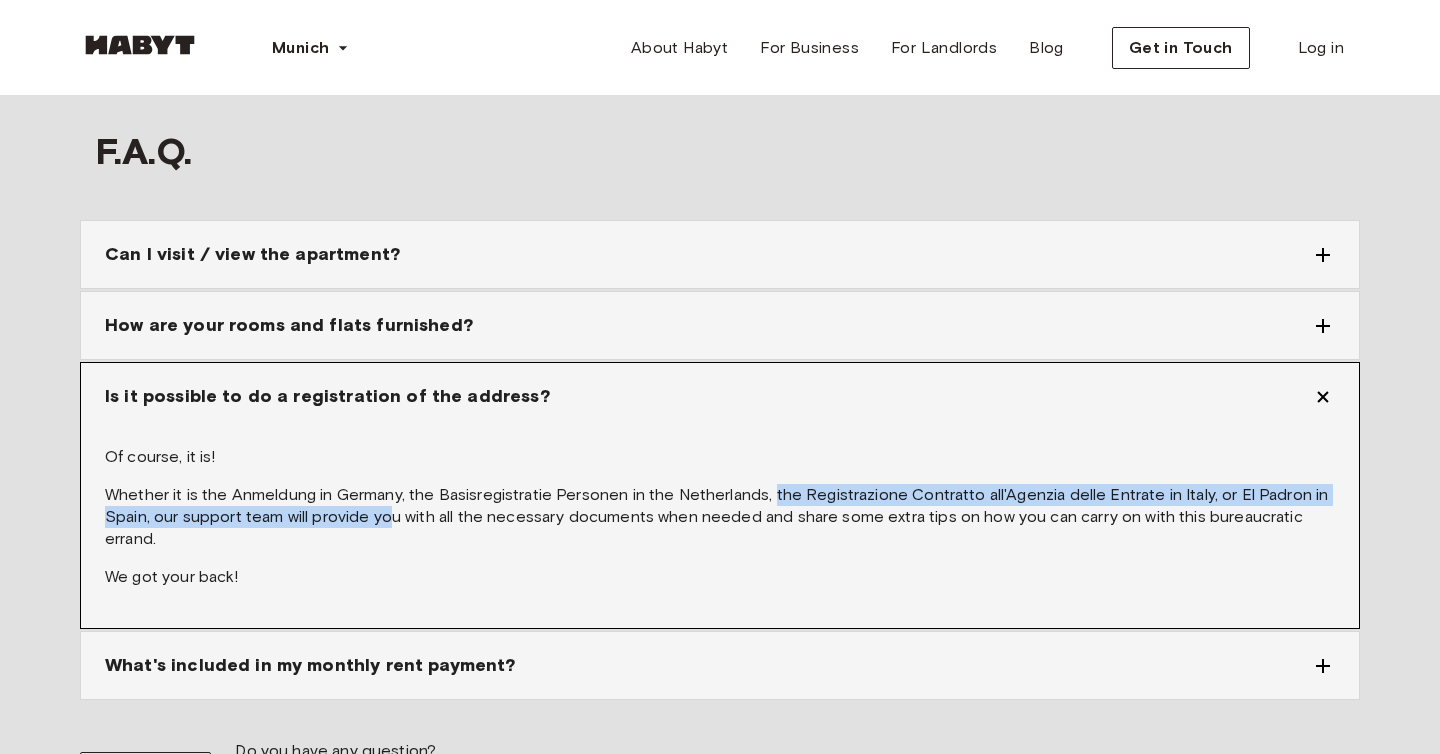 drag, startPoint x: 770, startPoint y: 473, endPoint x: 396, endPoint y: 483, distance: 374.13367 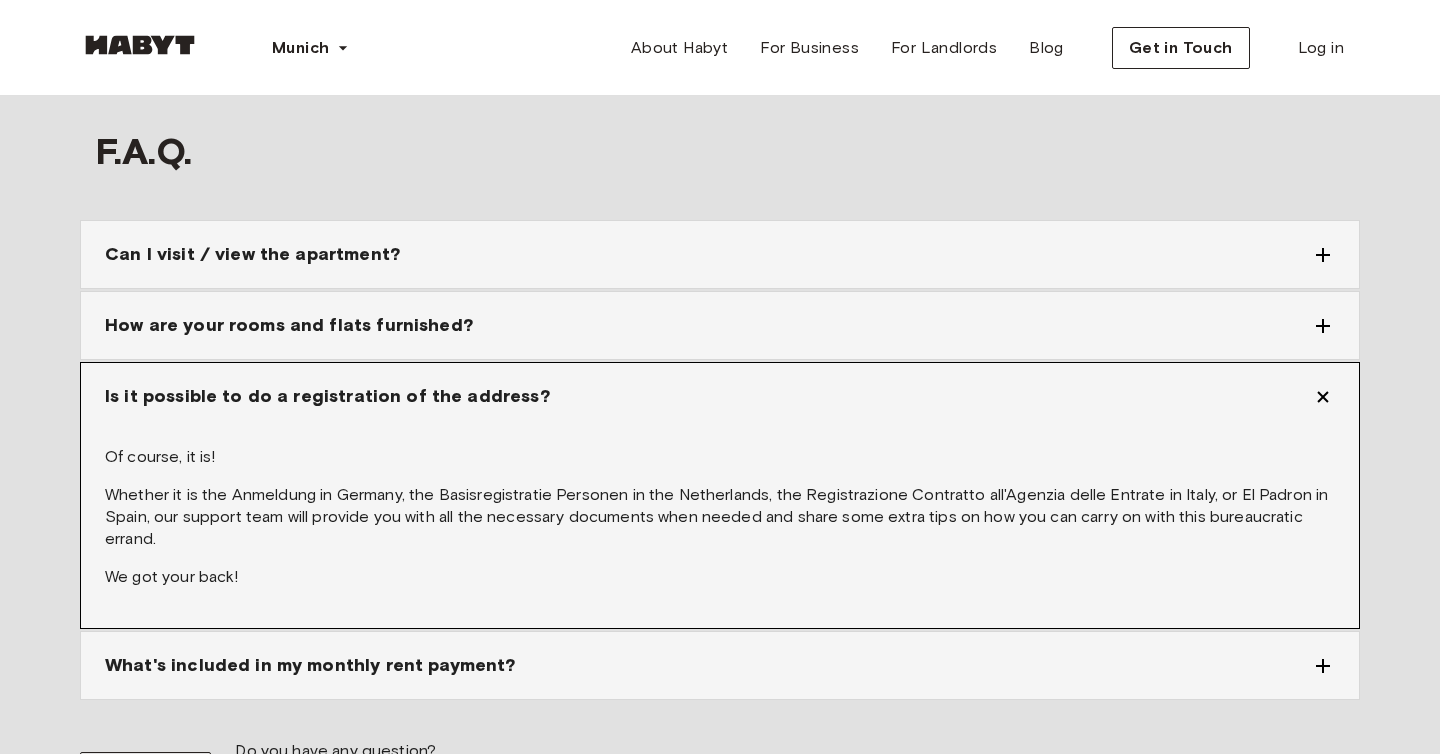 click on "Whether it is the Anmeldung in Germany, the Basisregistratie Personen in the Netherlands, the Registrazione Contratto all'Agenzia delle Entrate in Italy, or El Padron in Spain, our support team will provide you with all the necessary documents when needed and share some extra tips on how you can carry on with this bureaucratic errand." at bounding box center (720, 517) 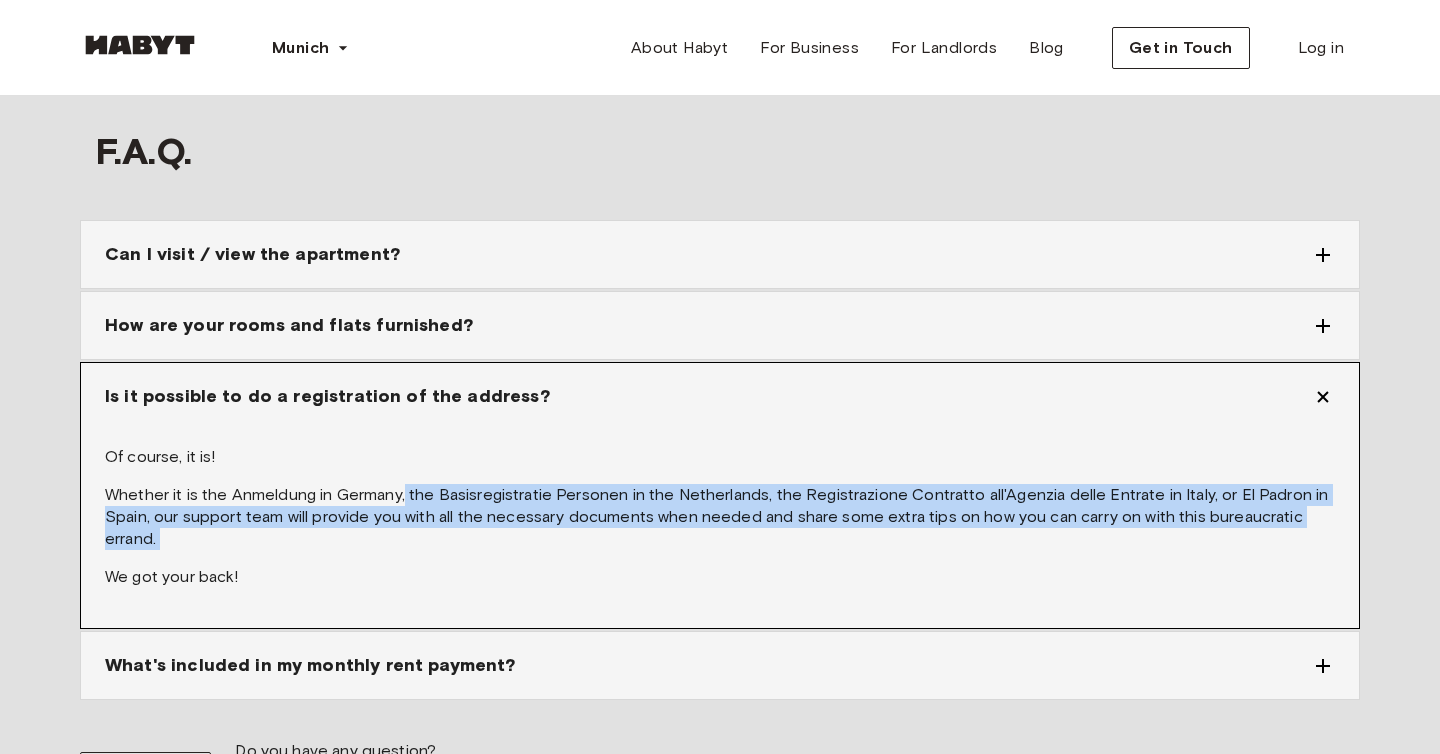 drag, startPoint x: 405, startPoint y: 470, endPoint x: 574, endPoint y: 524, distance: 177.41759 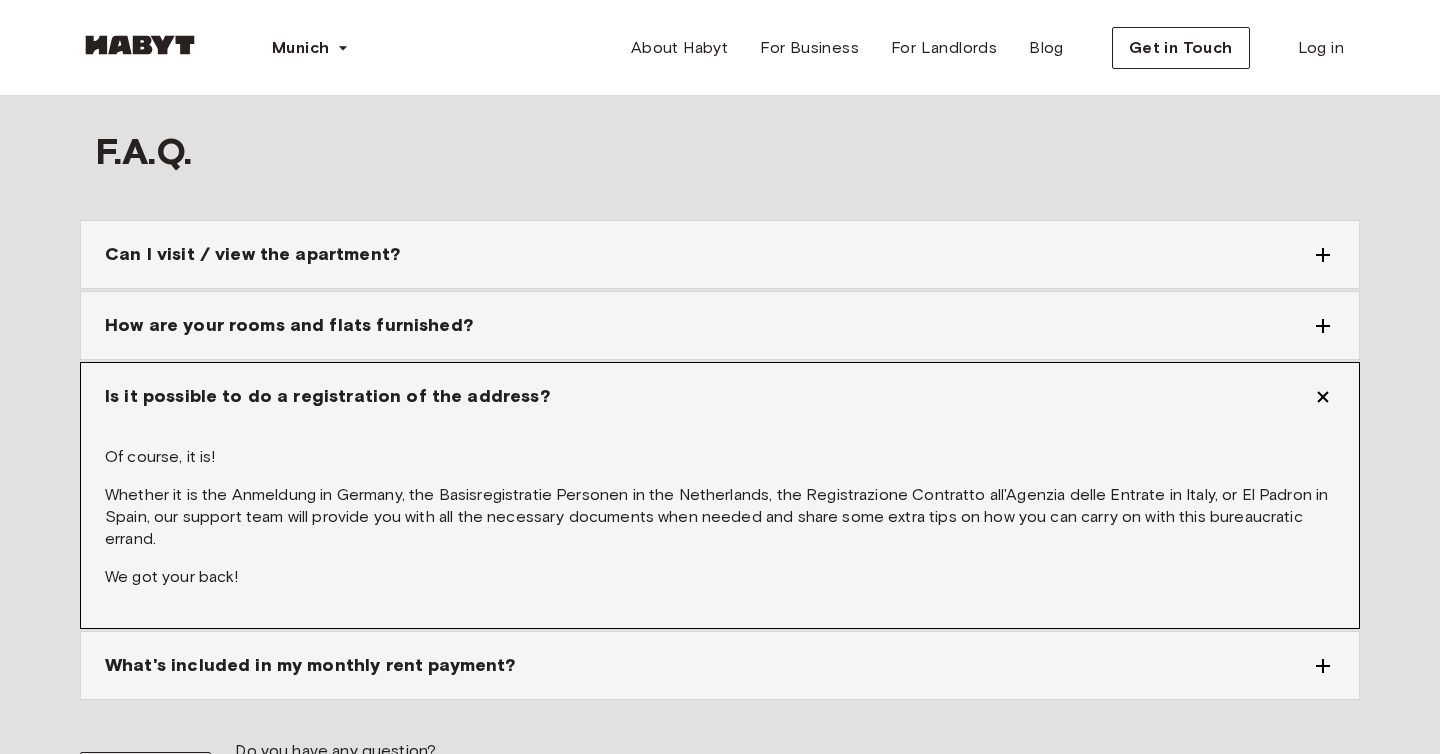 drag, startPoint x: 292, startPoint y: 497, endPoint x: 629, endPoint y: 498, distance: 337.0015 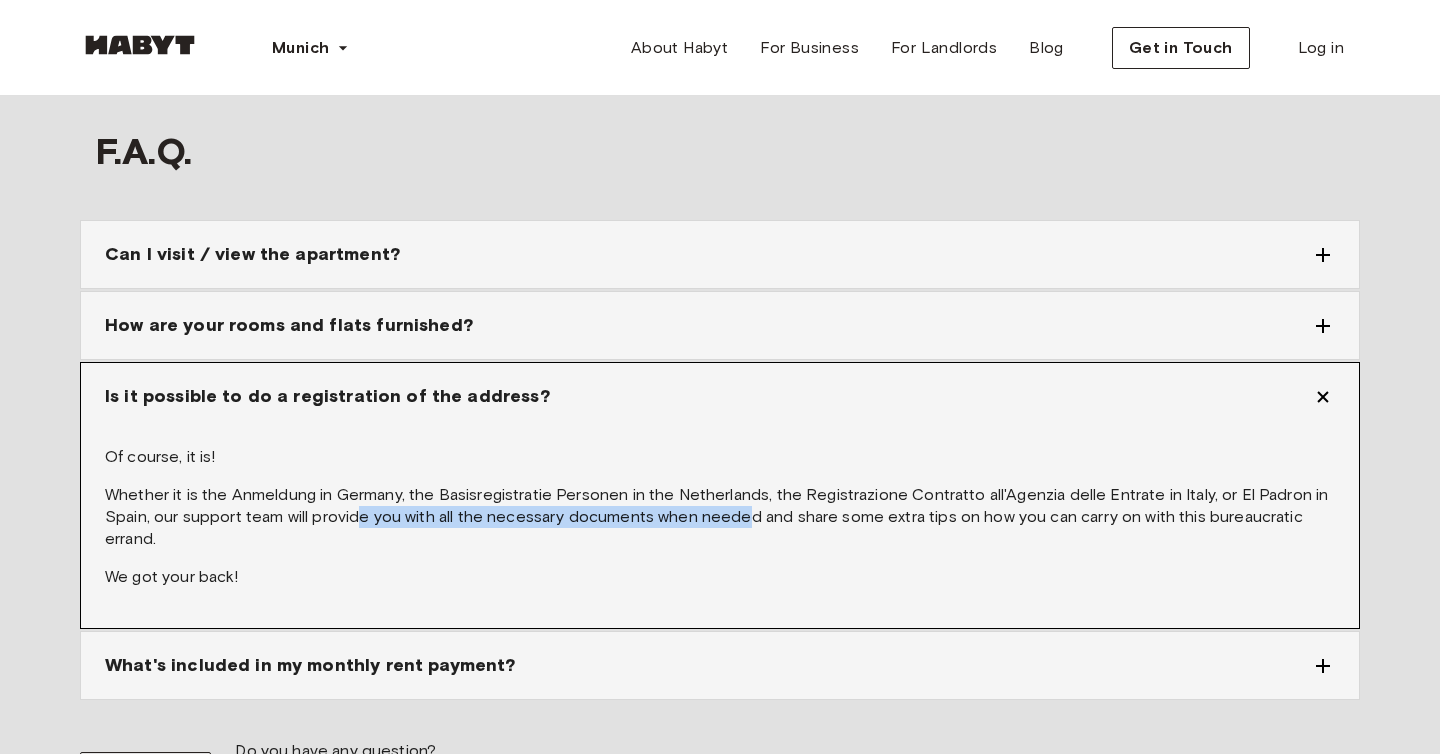 drag, startPoint x: 745, startPoint y: 498, endPoint x: 357, endPoint y: 492, distance: 388.0464 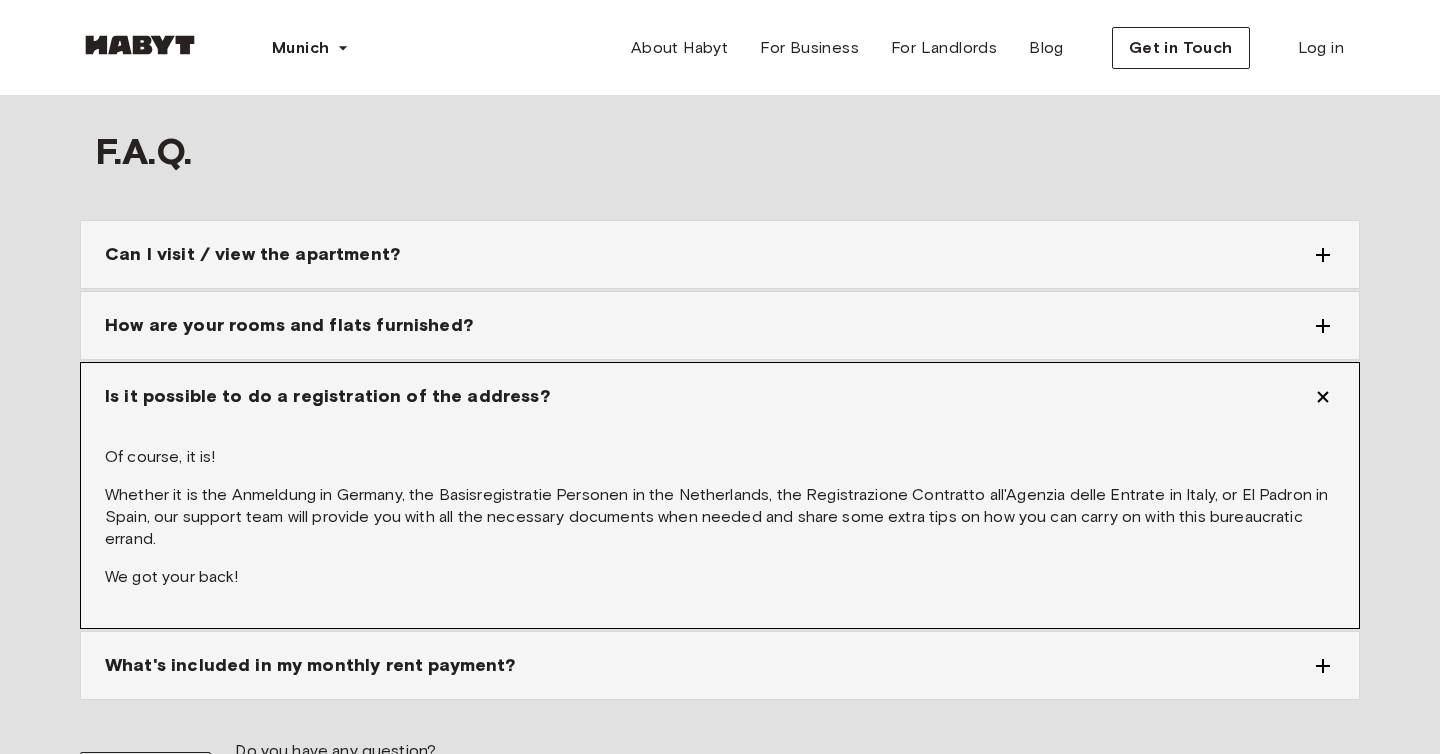 drag, startPoint x: 176, startPoint y: 494, endPoint x: 482, endPoint y: 485, distance: 306.13232 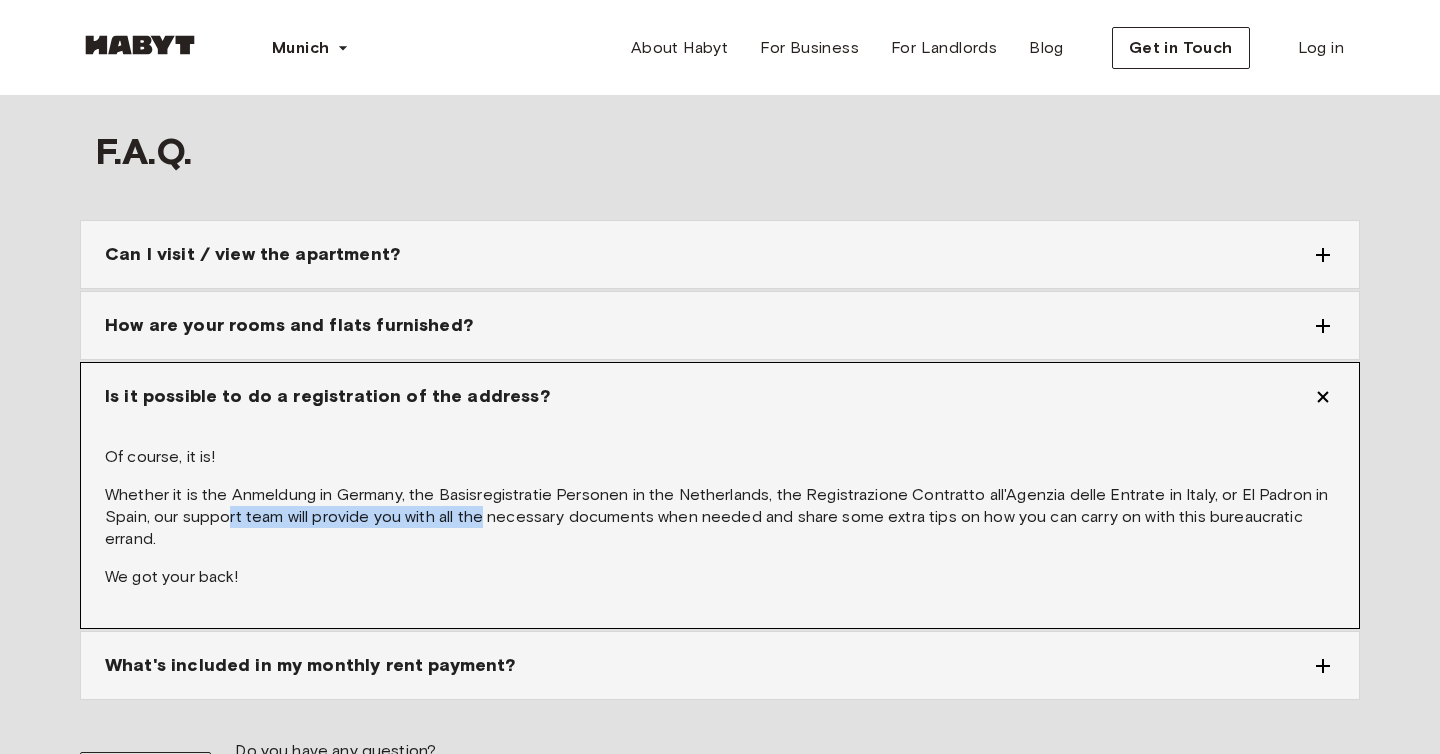drag, startPoint x: 482, startPoint y: 485, endPoint x: 230, endPoint y: 482, distance: 252.01785 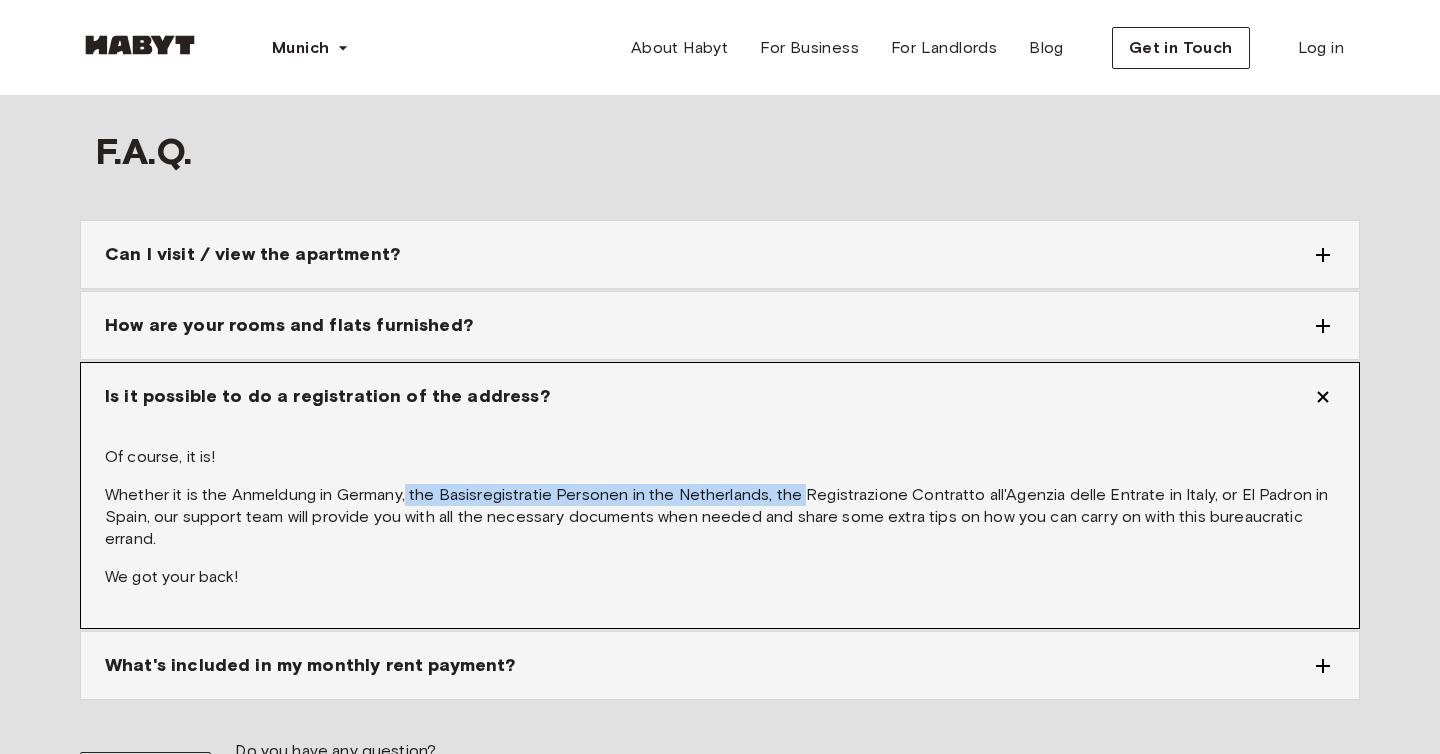 drag, startPoint x: 404, startPoint y: 480, endPoint x: 799, endPoint y: 481, distance: 395.00125 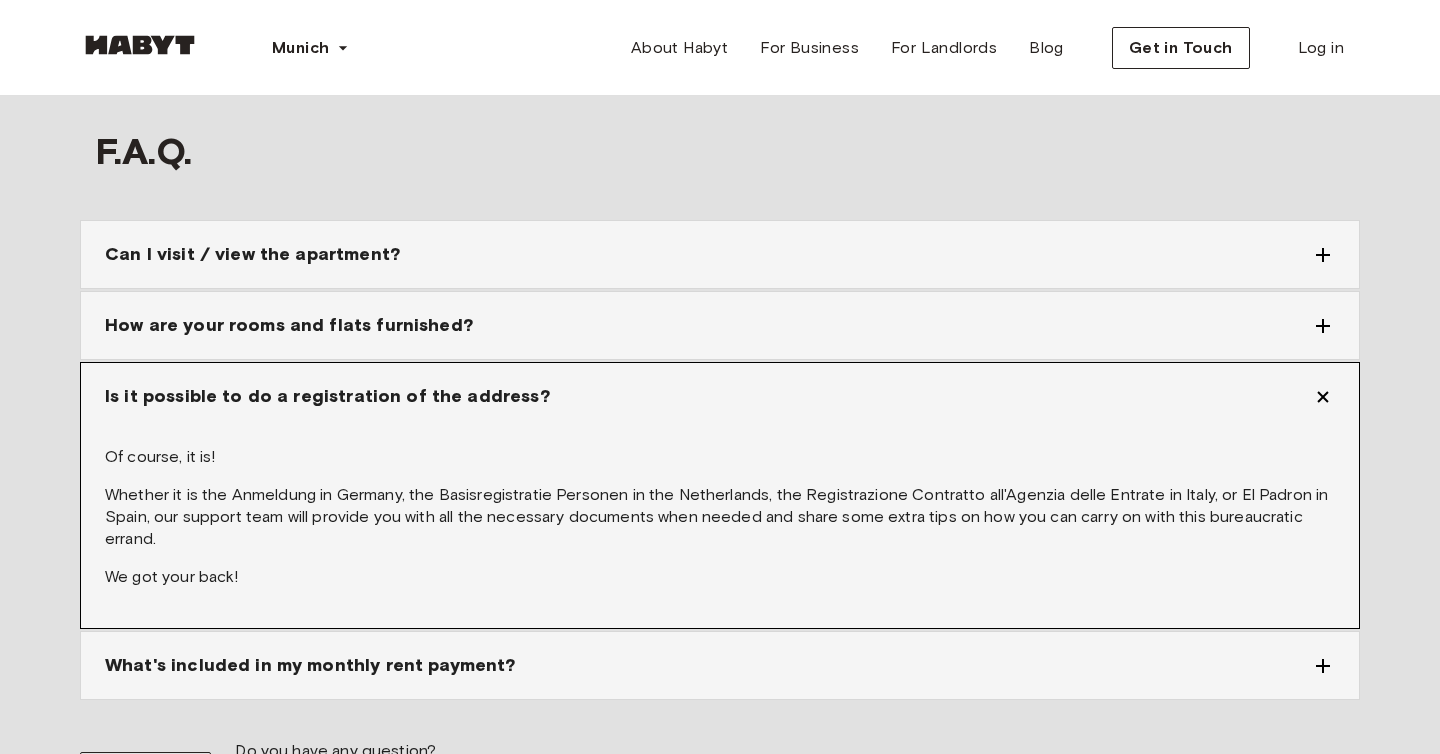 click on "Whether it is the Anmeldung in Germany, the Basisregistratie Personen in the Netherlands, the Registrazione Contratto all'Agenzia delle Entrate in Italy, or El Padron in Spain, our support team will provide you with all the necessary documents when needed and share some extra tips on how you can carry on with this bureaucratic errand." at bounding box center (720, 517) 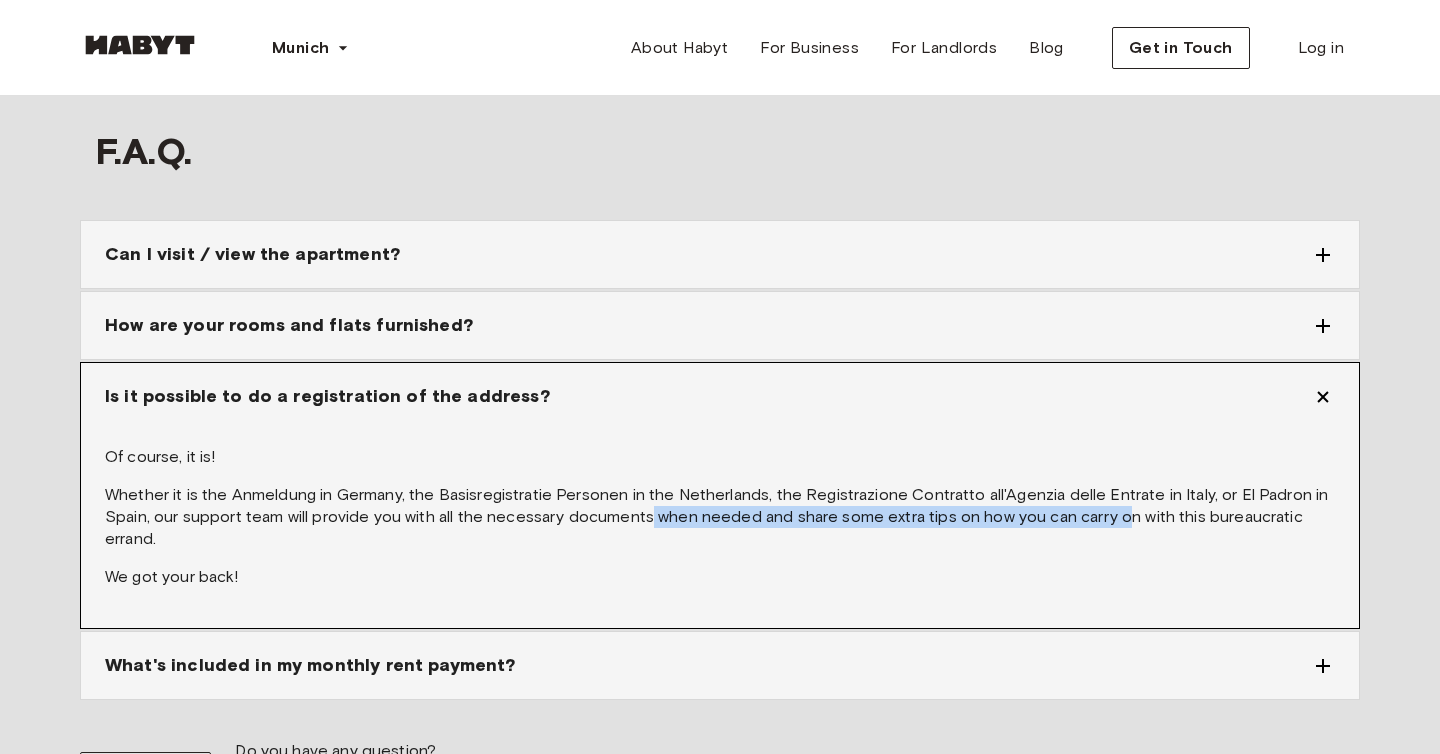 drag, startPoint x: 649, startPoint y: 492, endPoint x: 1126, endPoint y: 490, distance: 477.00418 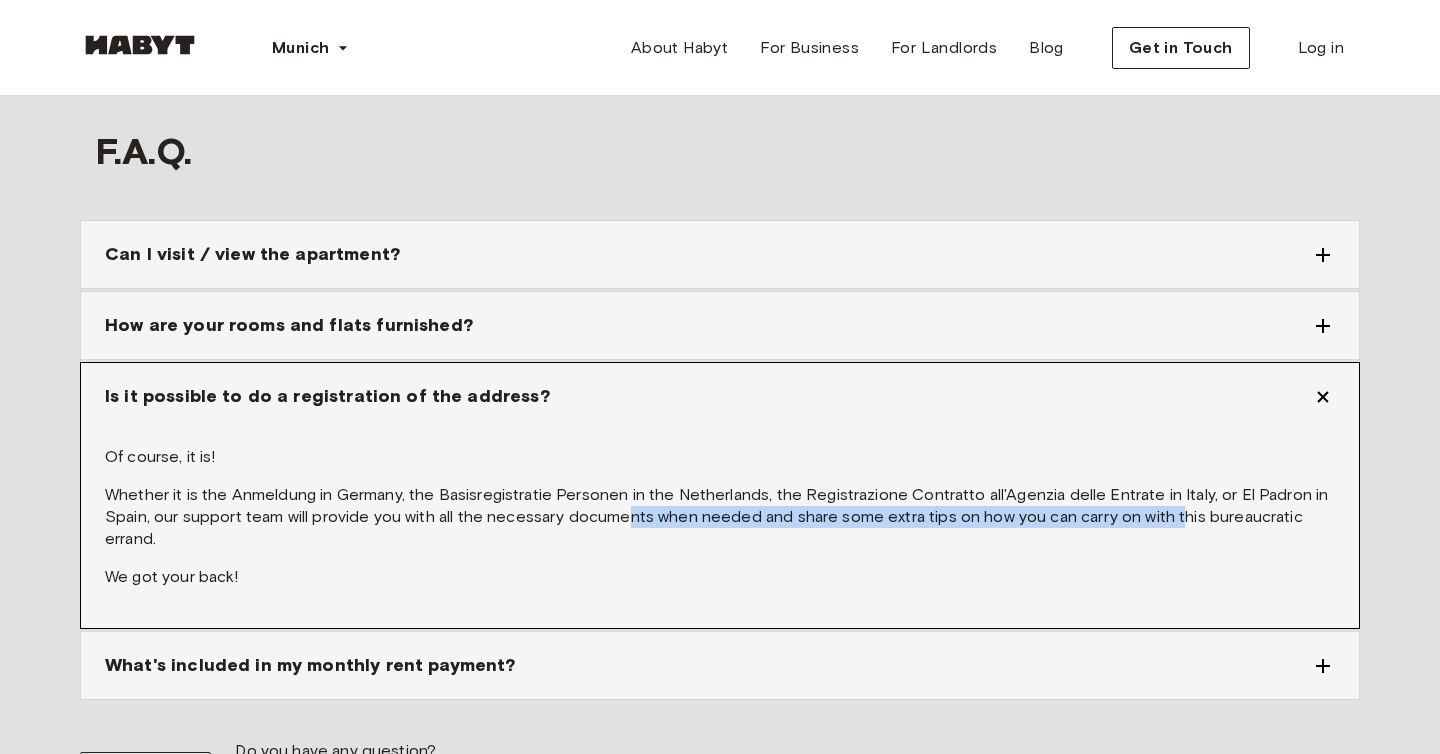 drag, startPoint x: 1181, startPoint y: 491, endPoint x: 630, endPoint y: 484, distance: 551.04443 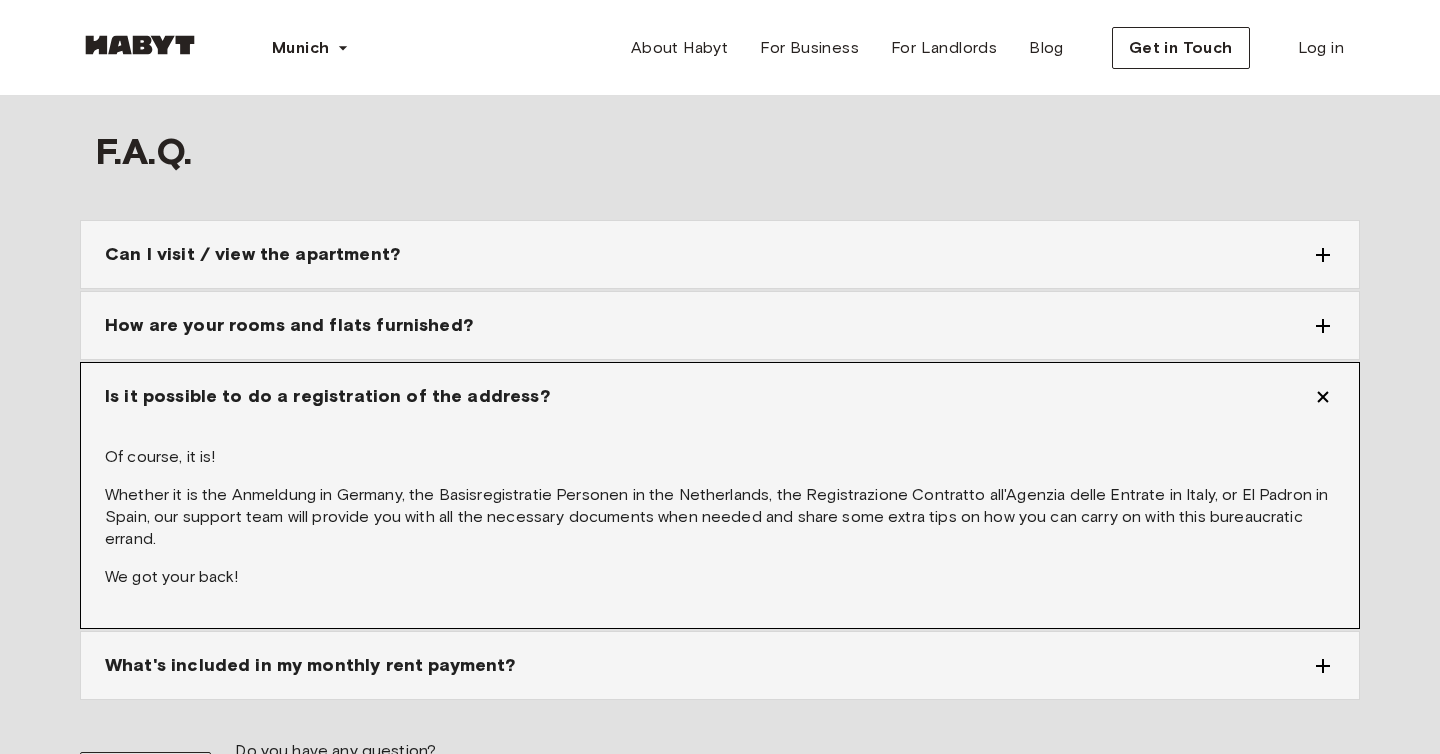click on "Is it possible to do a registration of the address?" at bounding box center [327, 396] 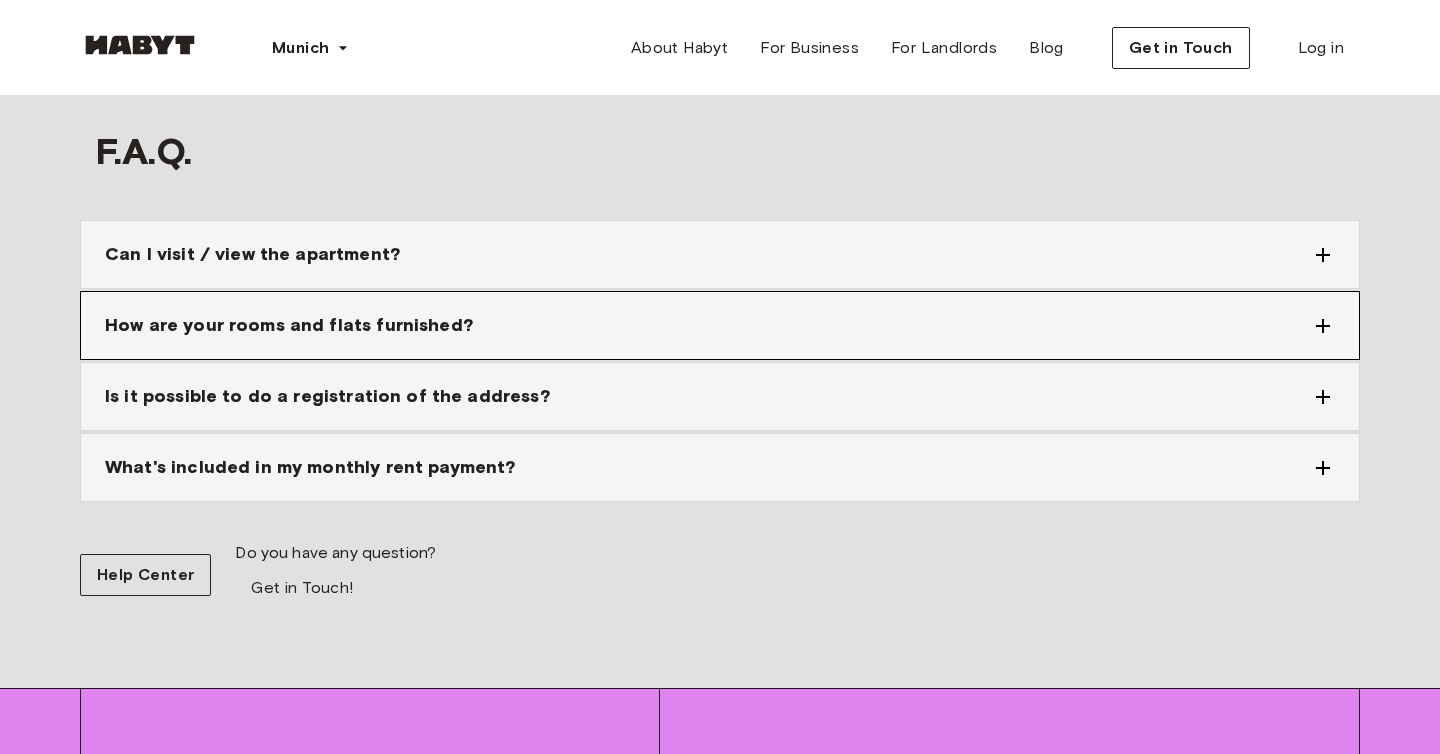 click on "How are your rooms and flats furnished?" at bounding box center (289, 325) 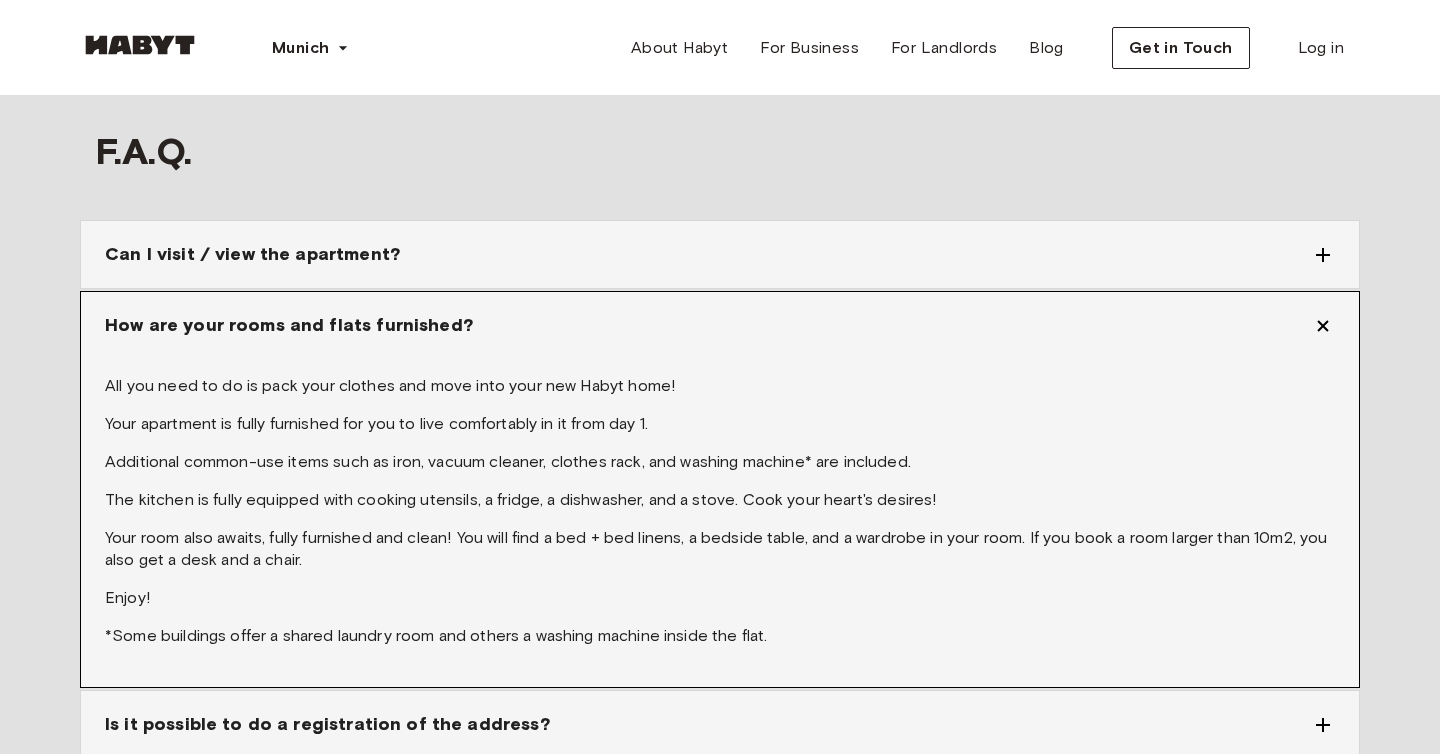 click on "How are your rooms and flats furnished?" at bounding box center [289, 325] 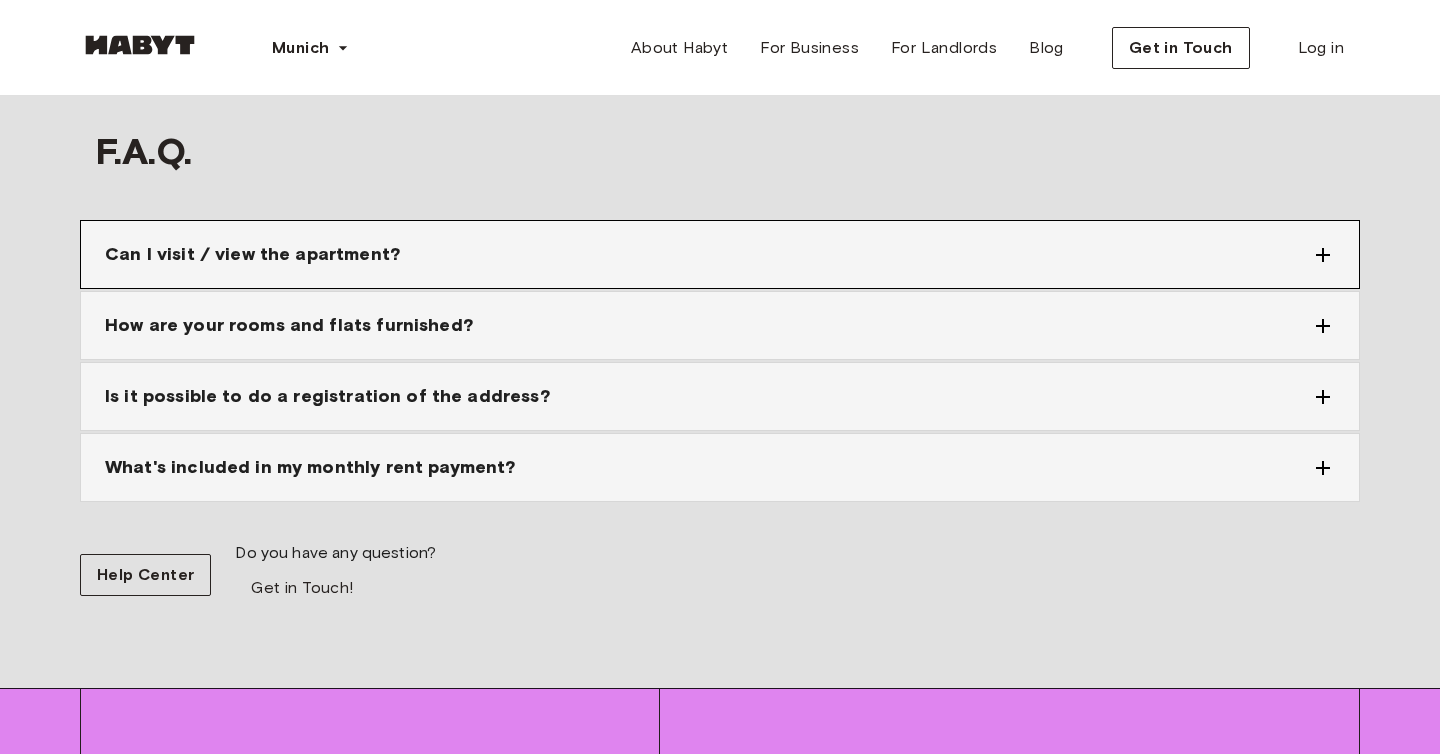 click on "Can I visit / view the apartment?" at bounding box center [252, 254] 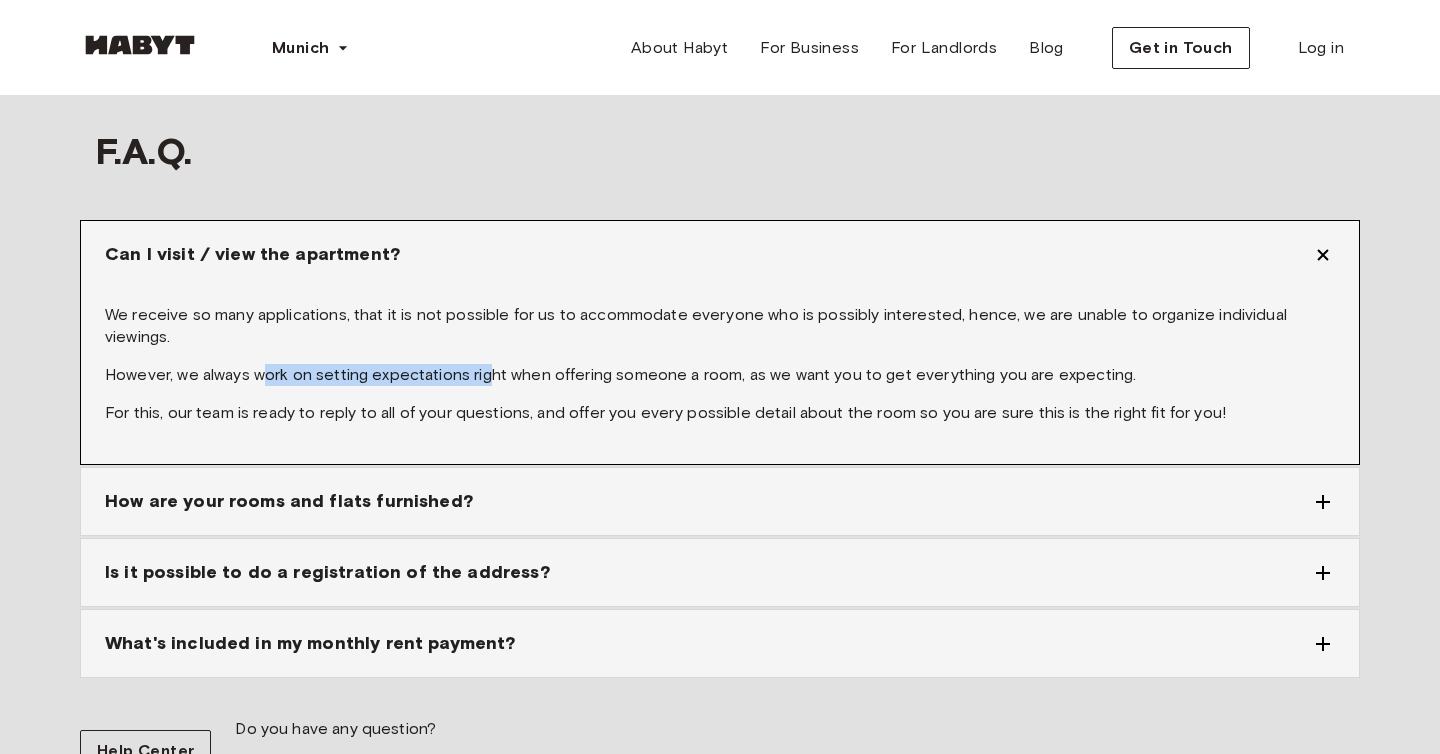 drag, startPoint x: 487, startPoint y: 352, endPoint x: 264, endPoint y: 352, distance: 223 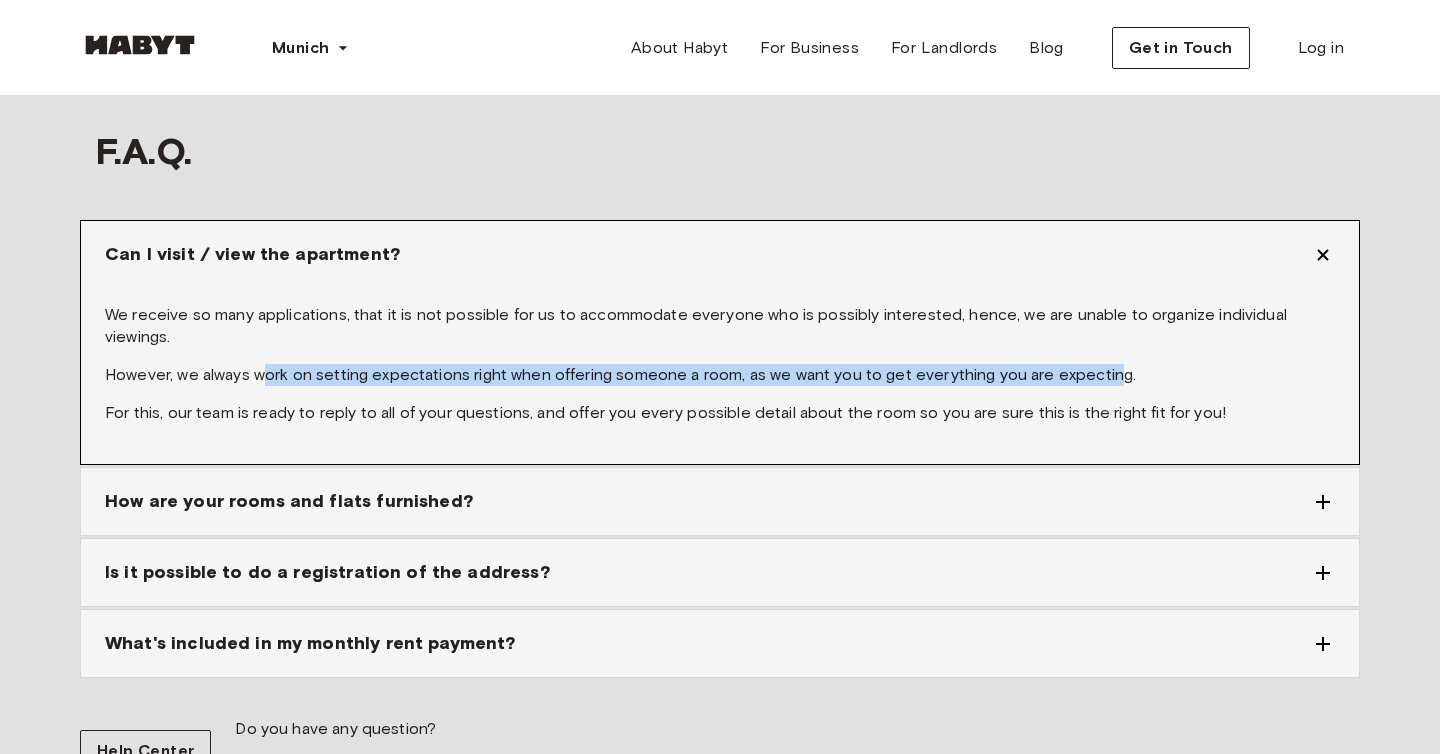drag, startPoint x: 264, startPoint y: 352, endPoint x: 1114, endPoint y: 347, distance: 850.0147 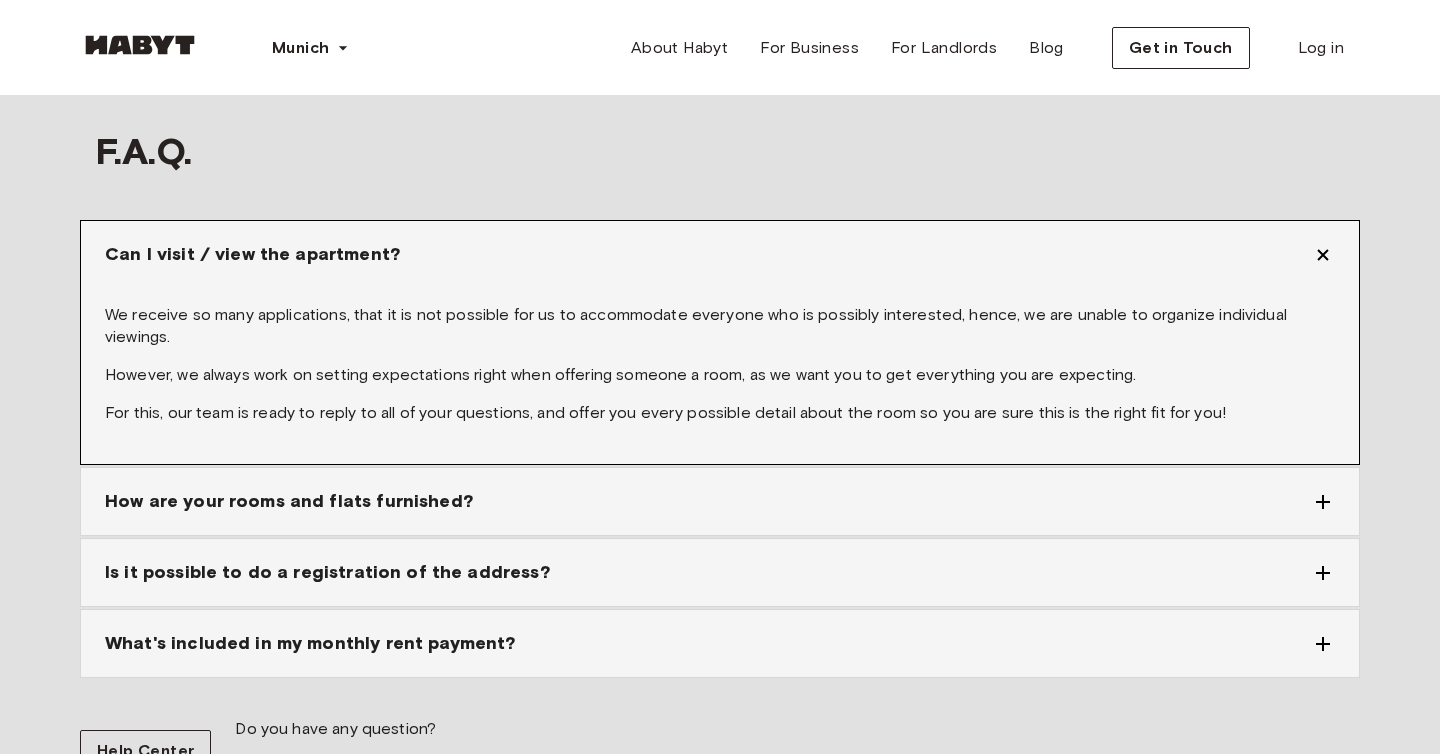 click on "For this, our team is ready to reply to all of your questions, and offer you every possible detail about the room so you are sure this is the right fit for you!" at bounding box center [720, 413] 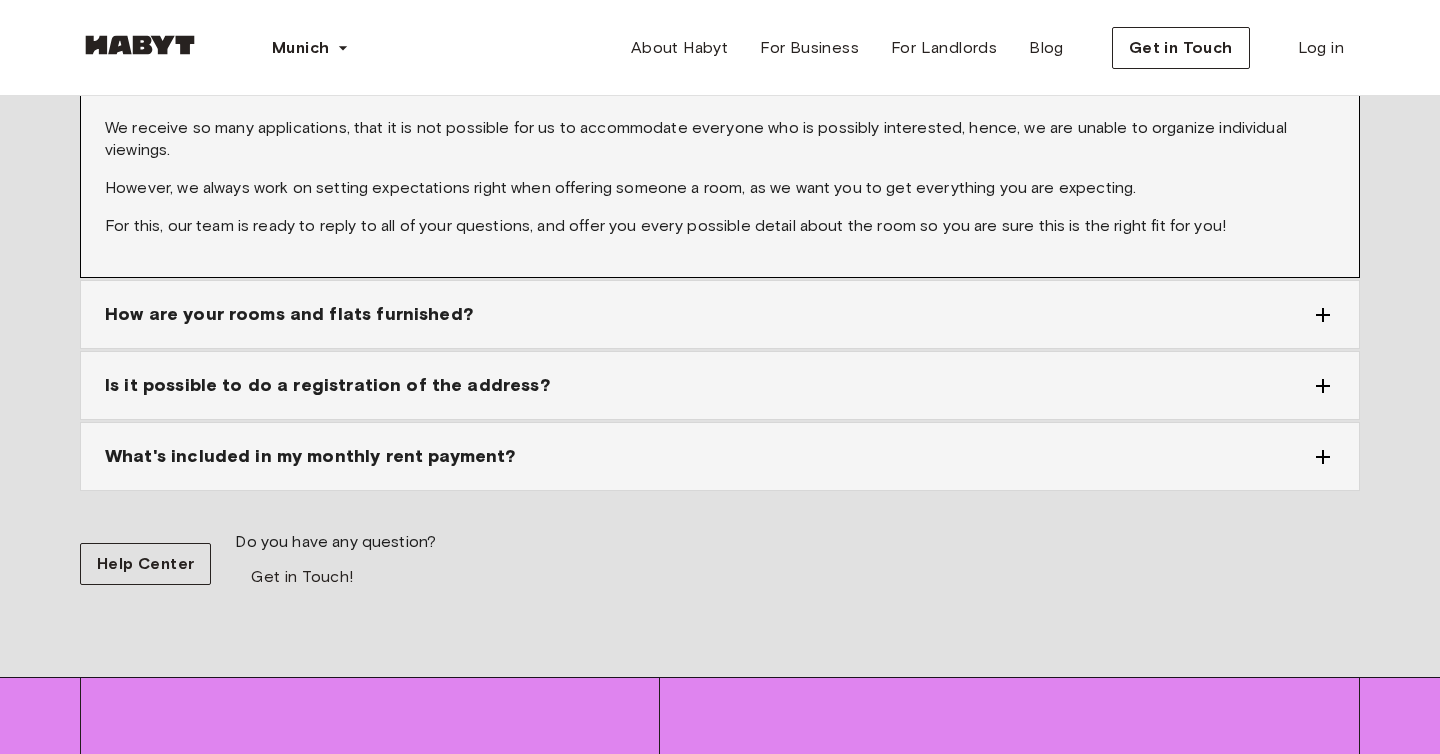 scroll, scrollTop: 2482, scrollLeft: 0, axis: vertical 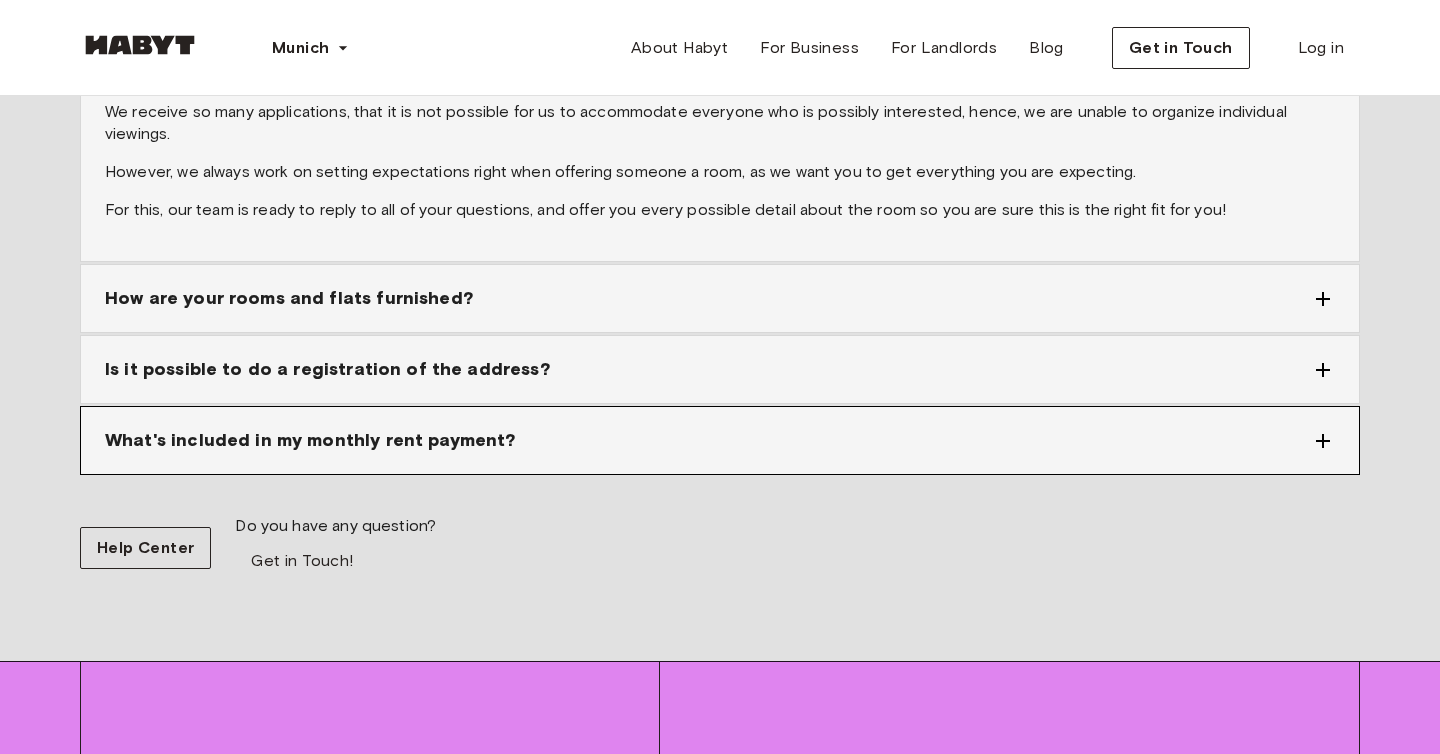 click on "What's included in my monthly rent payment?" at bounding box center [720, 440] 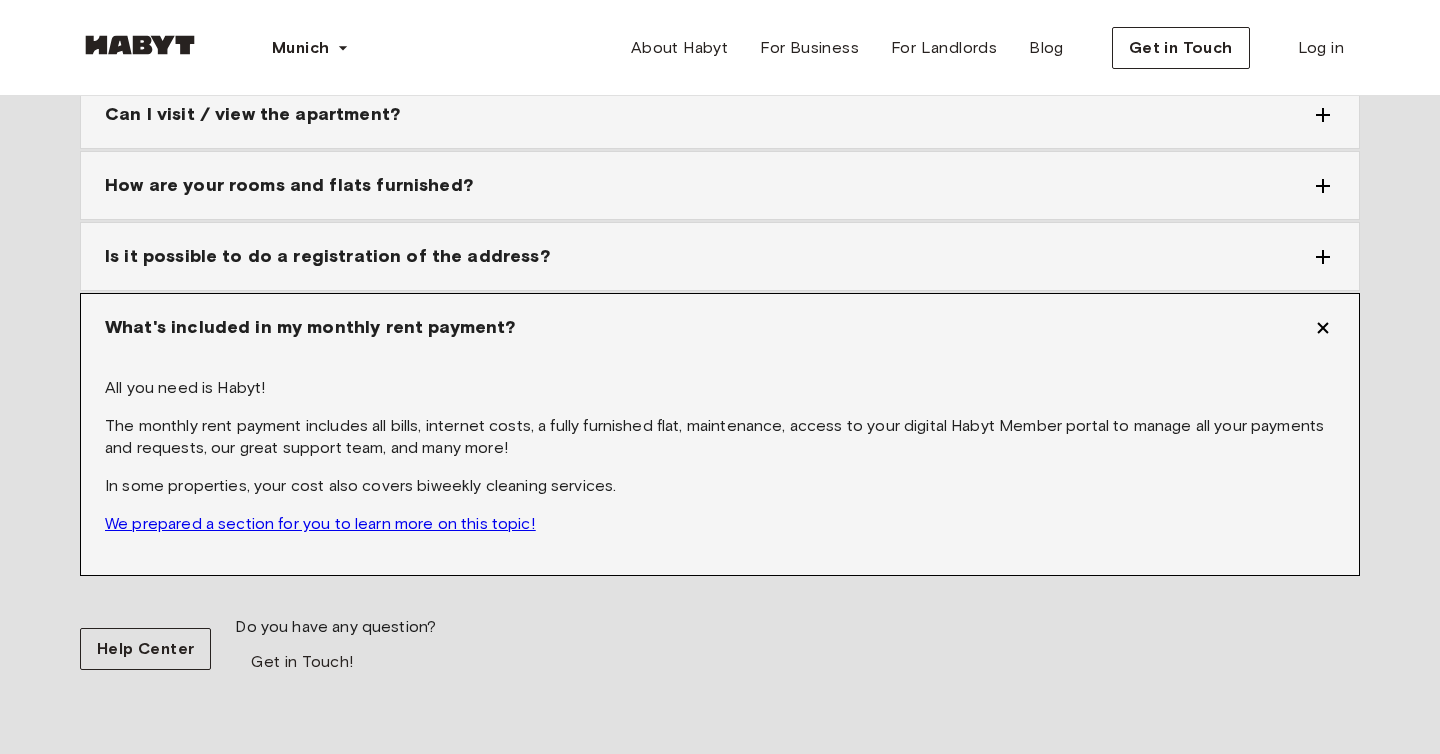 scroll, scrollTop: 2415, scrollLeft: 0, axis: vertical 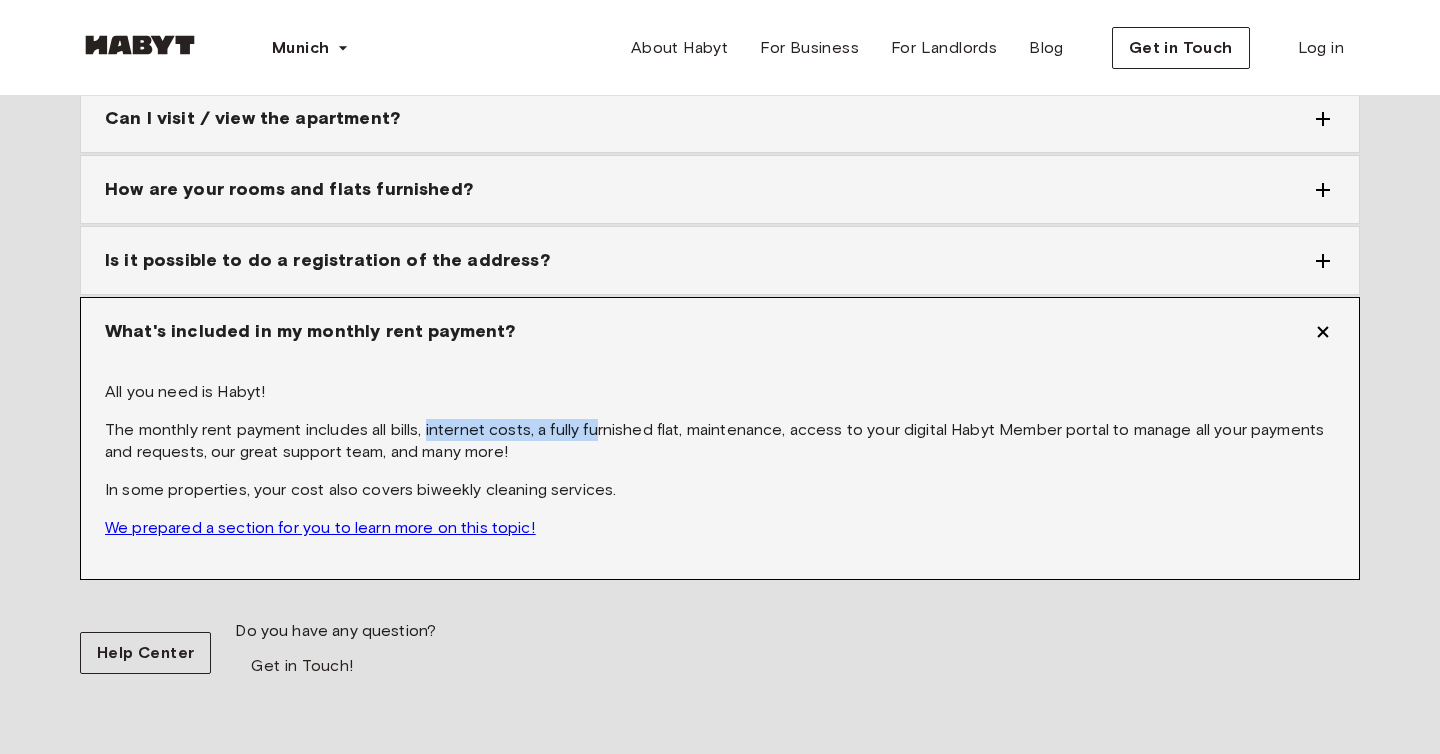 drag, startPoint x: 424, startPoint y: 405, endPoint x: 596, endPoint y: 407, distance: 172.01163 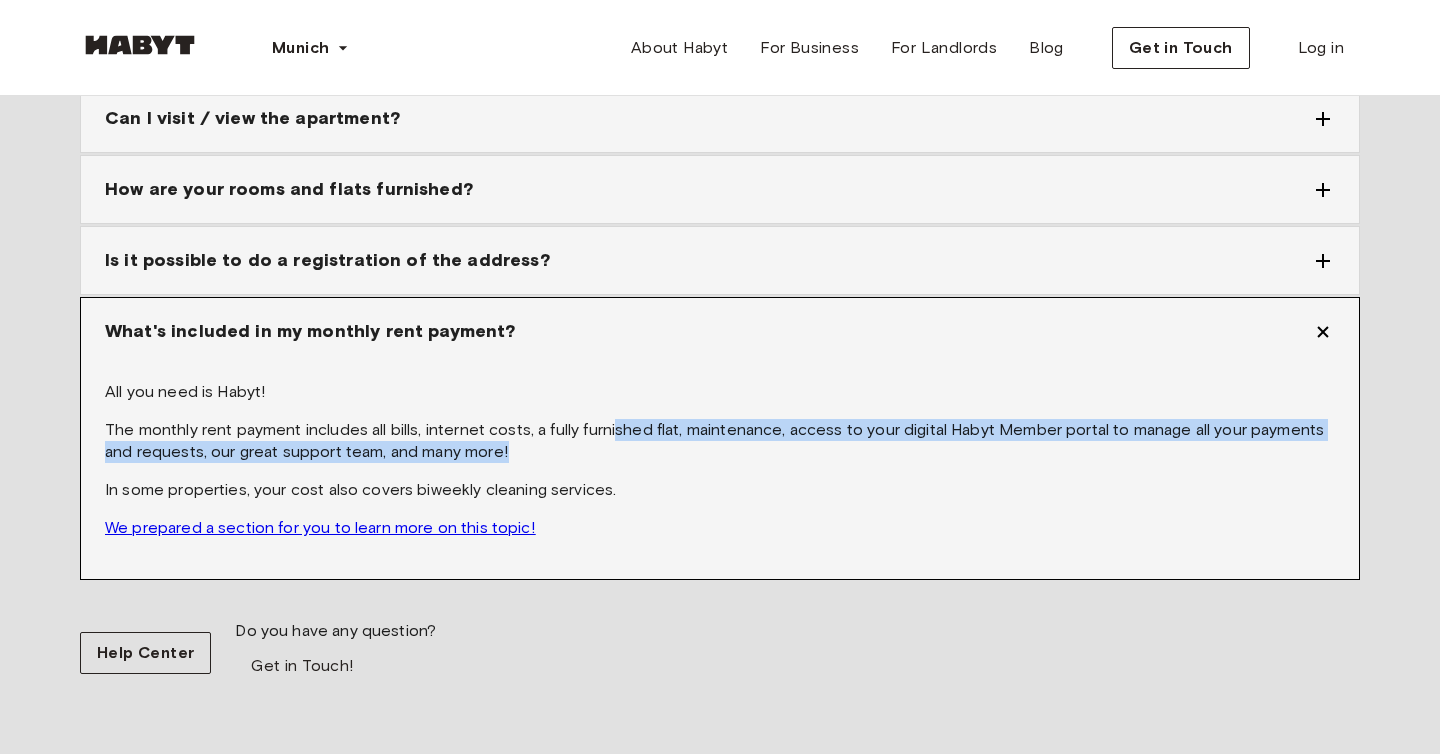drag, startPoint x: 617, startPoint y: 407, endPoint x: 662, endPoint y: 436, distance: 53.535034 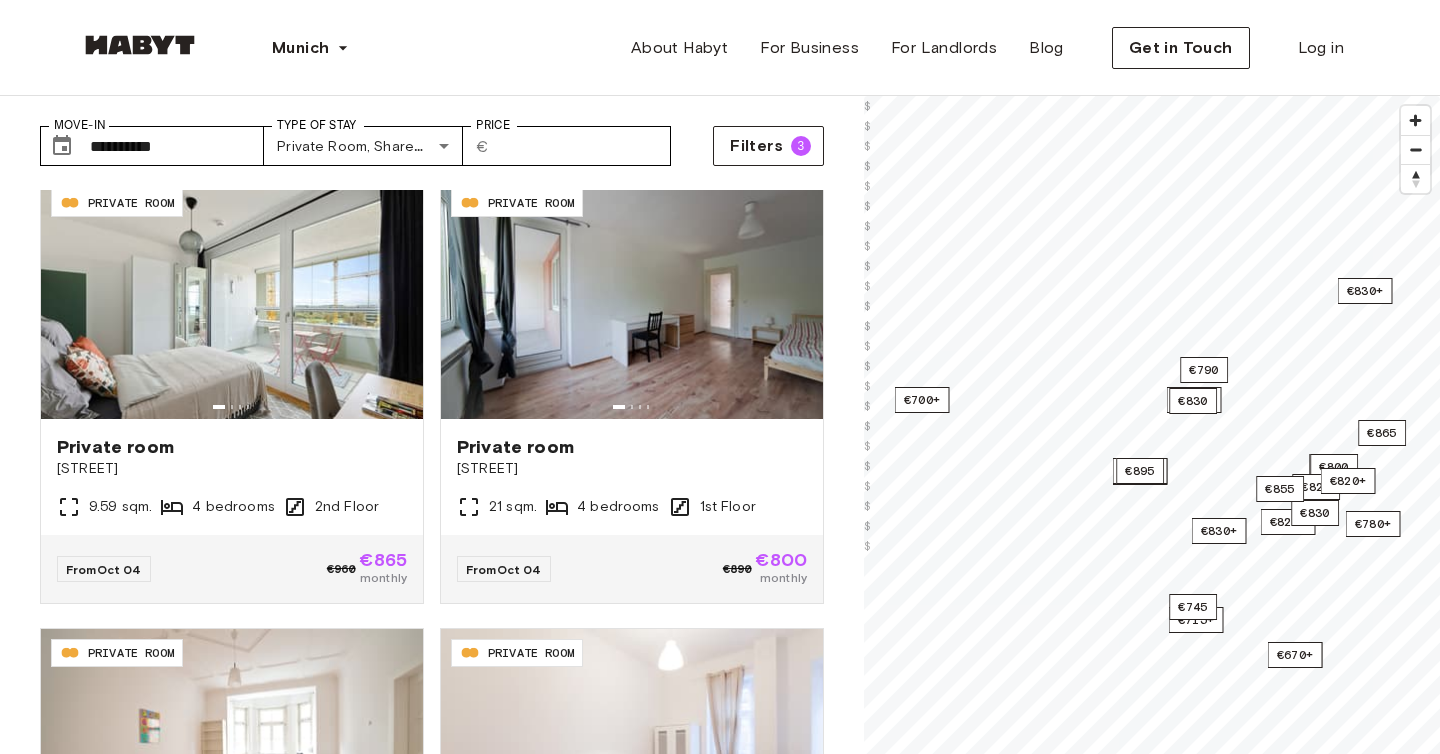 scroll, scrollTop: 0, scrollLeft: 0, axis: both 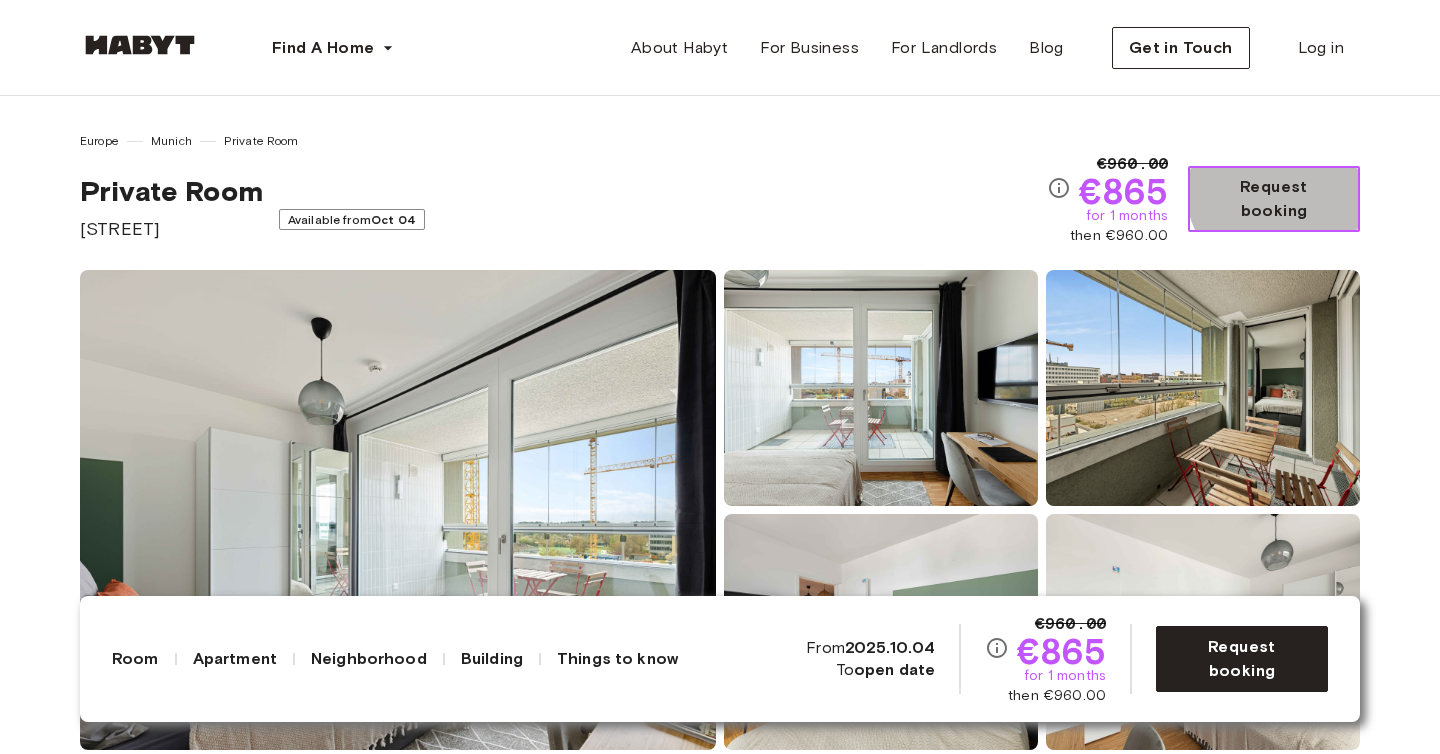 click on "Request booking" at bounding box center [1274, 199] 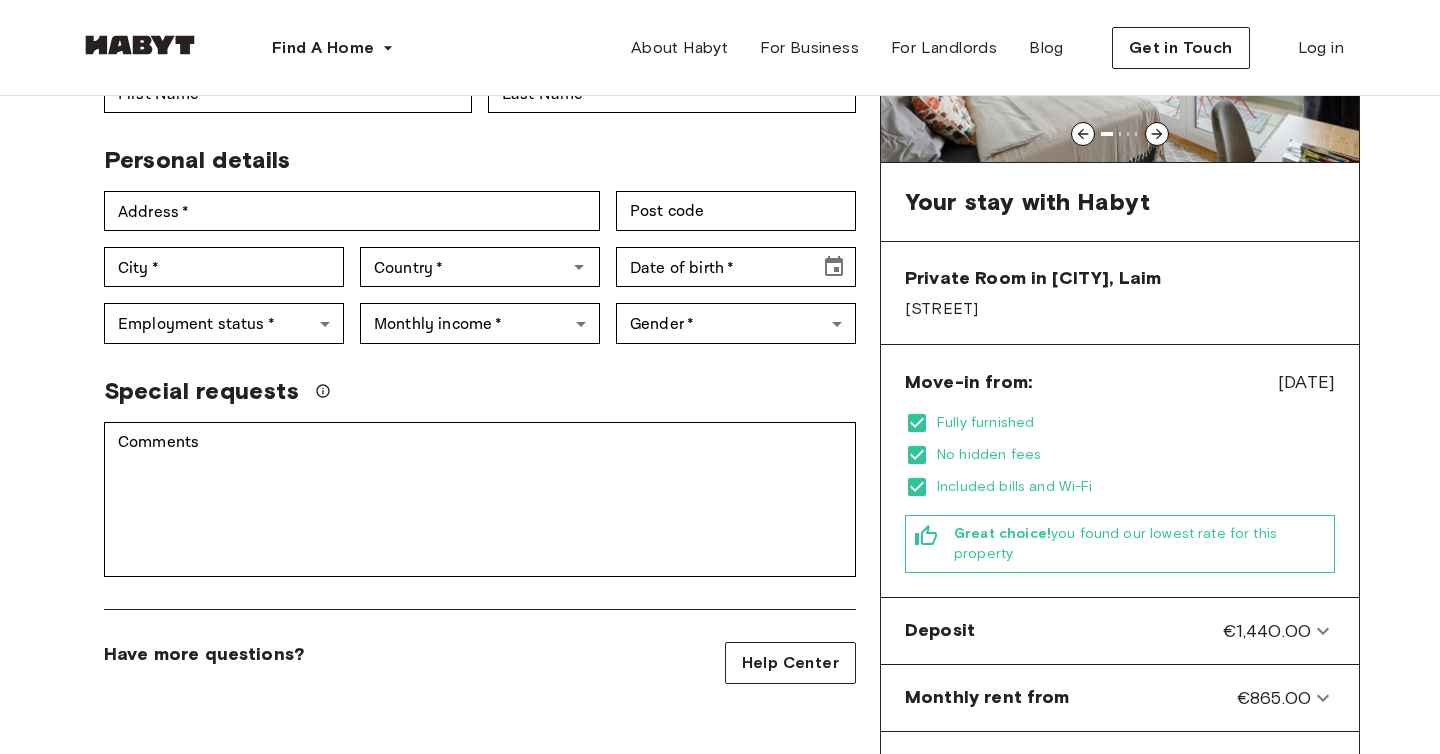 scroll, scrollTop: 0, scrollLeft: 0, axis: both 